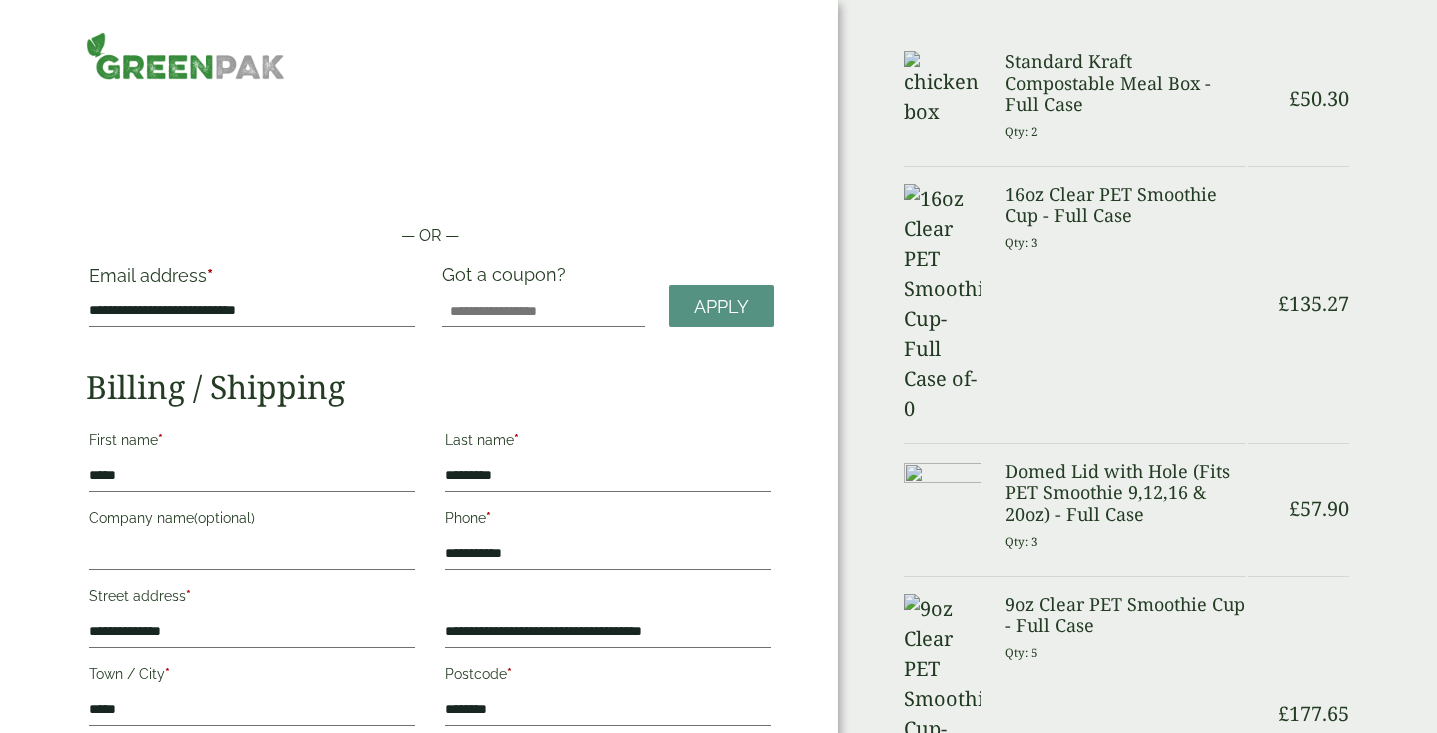 scroll, scrollTop: 0, scrollLeft: 0, axis: both 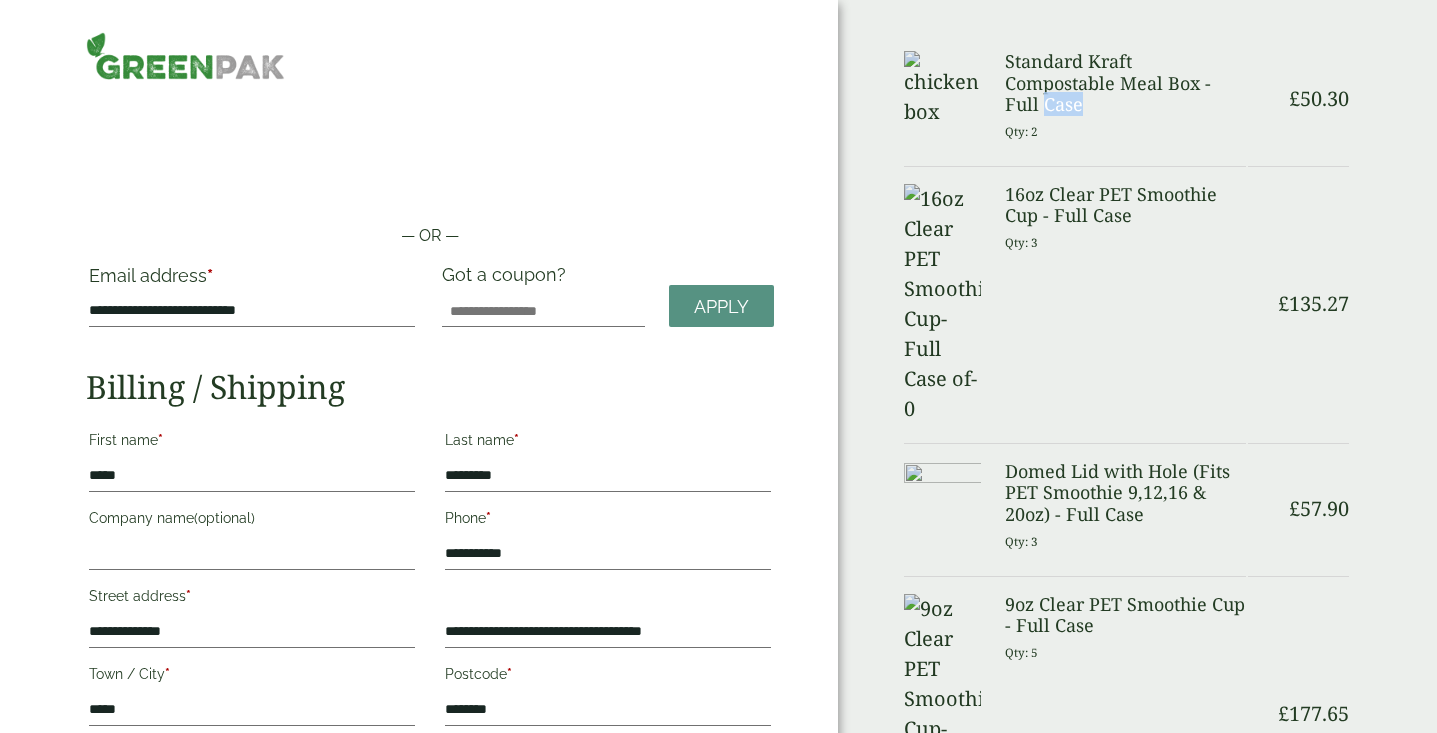 click on "Standard Kraft Compostable Meal Box - Full Case" at bounding box center [1125, 83] 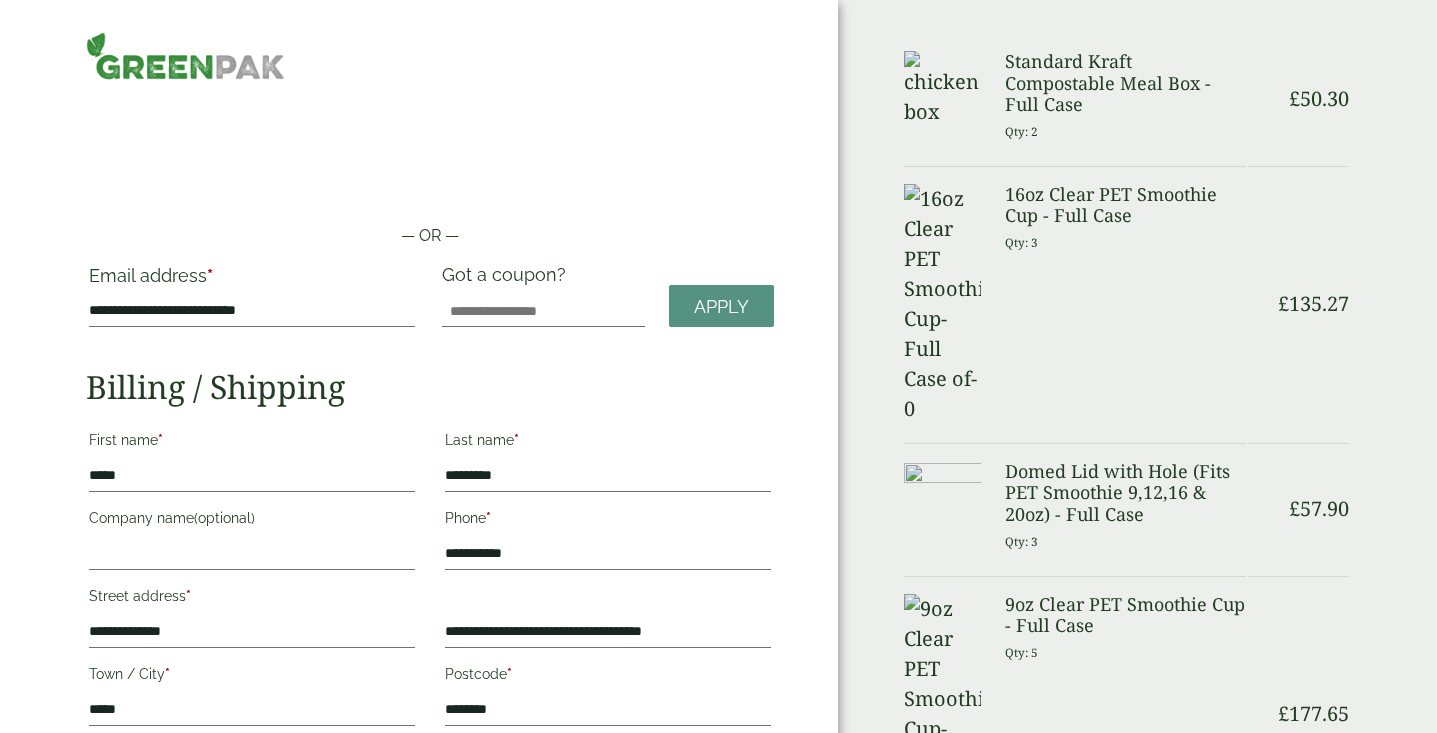 scroll, scrollTop: 0, scrollLeft: 0, axis: both 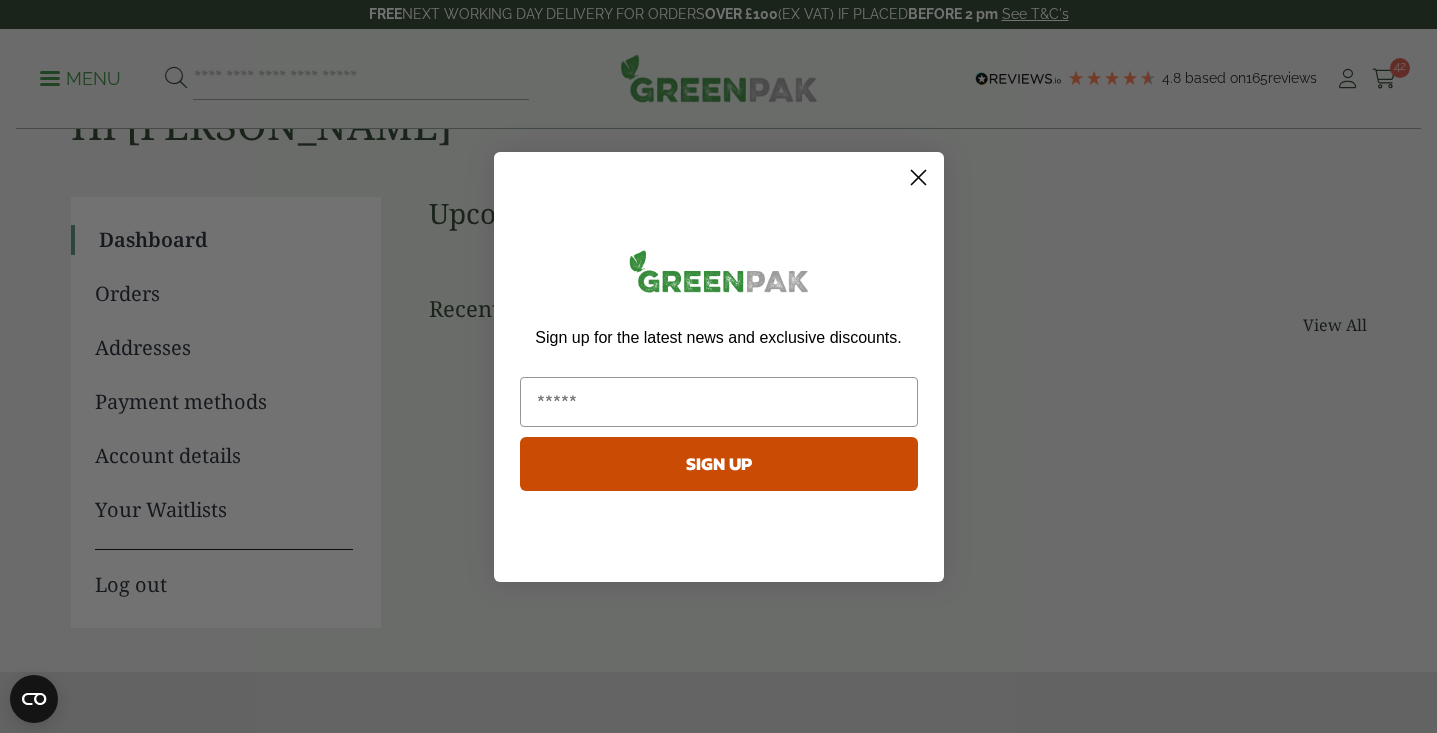 click 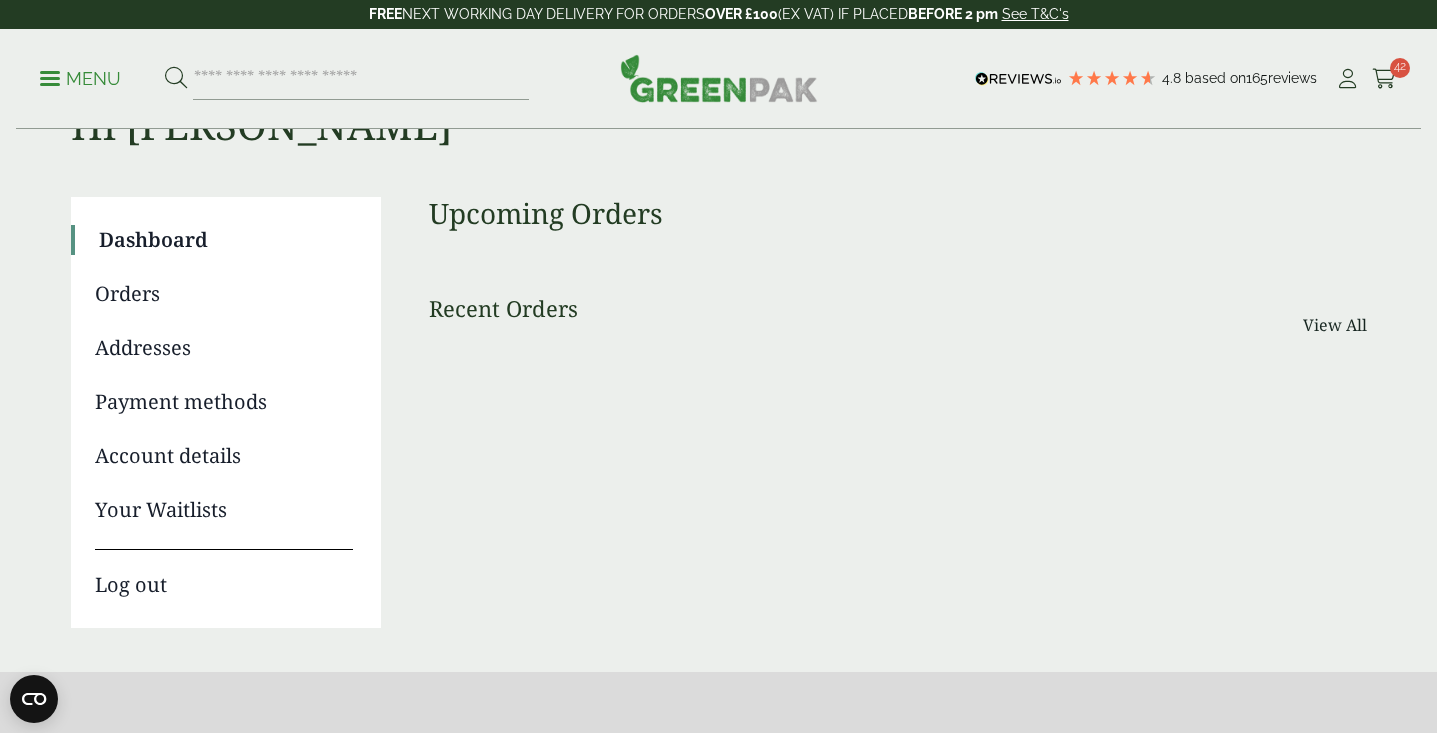 click on "Recent Orders" at bounding box center [503, 308] 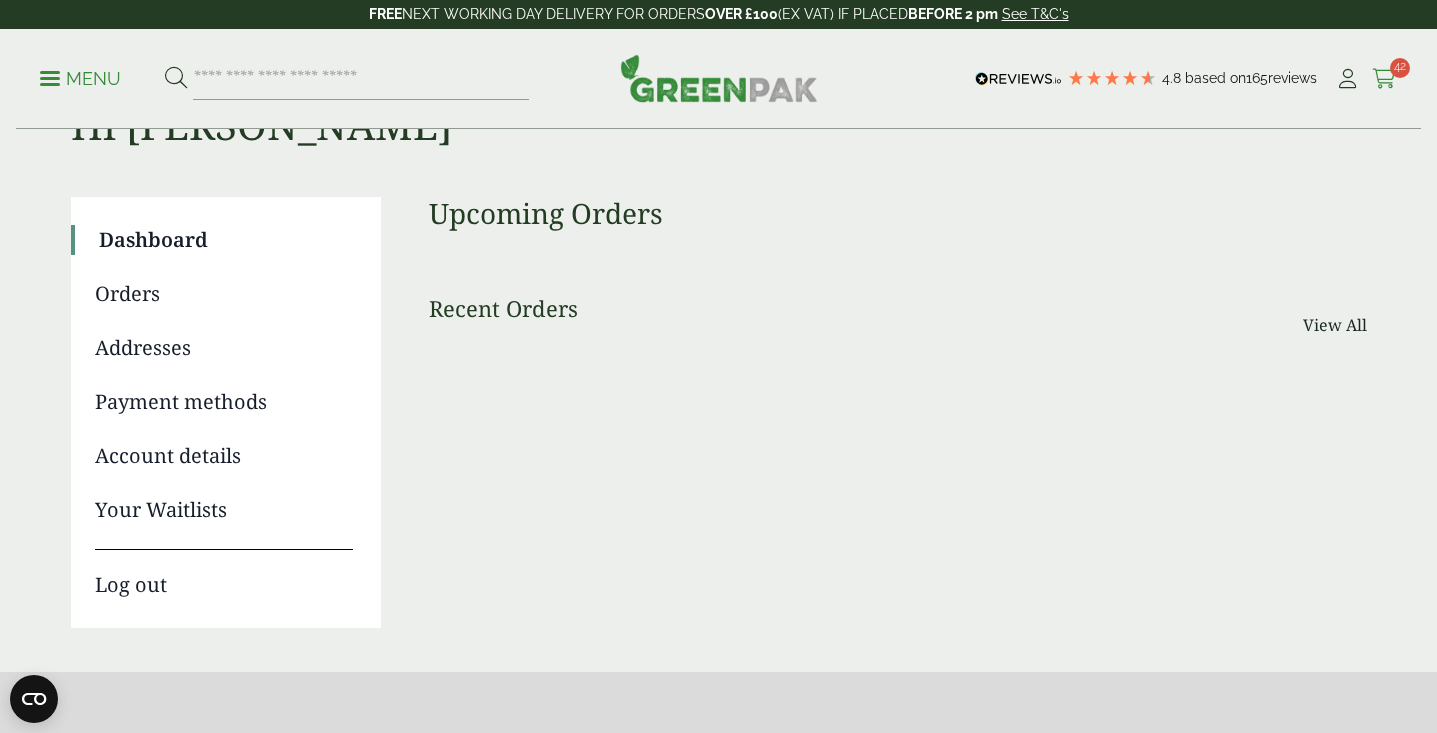 click at bounding box center [1384, 79] 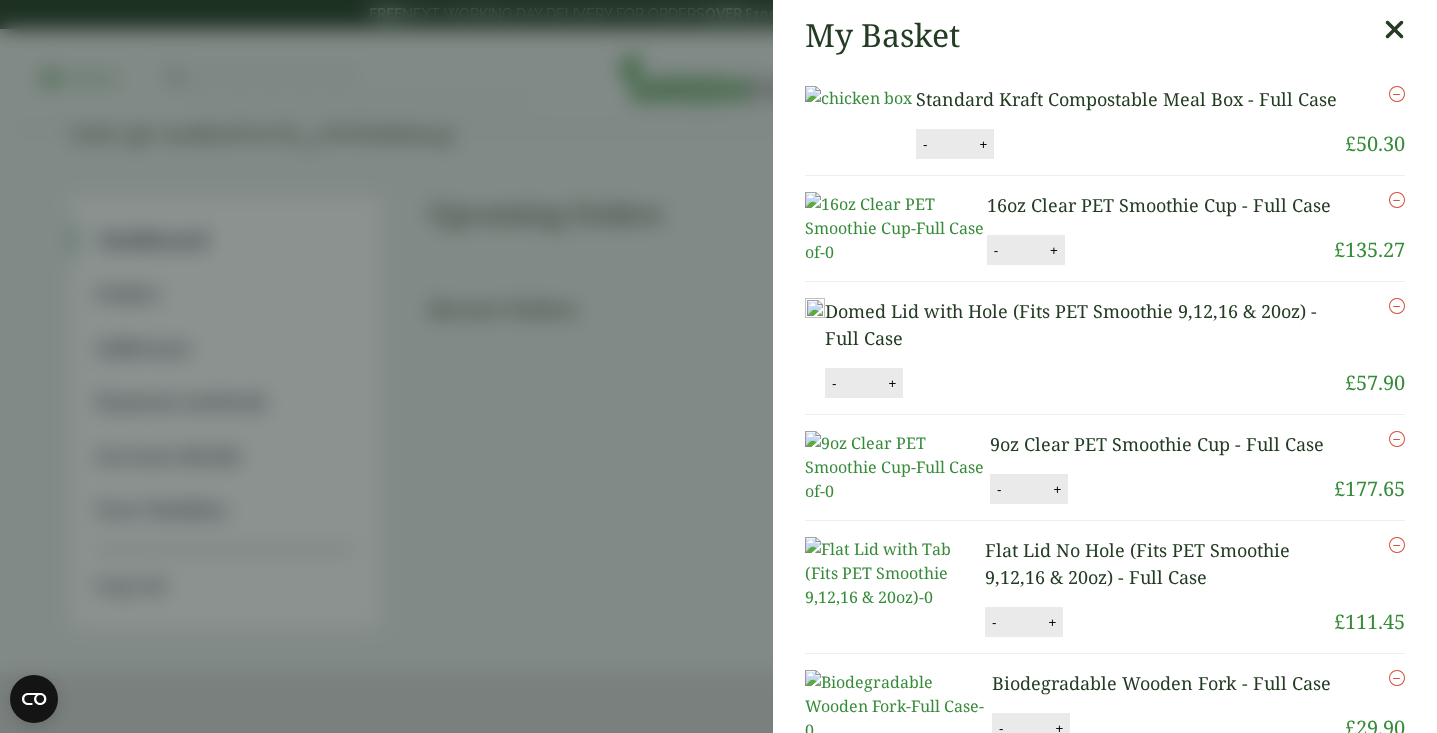 click on "Standard Kraft Compostable Meal Box - Full Case" at bounding box center (1126, 99) 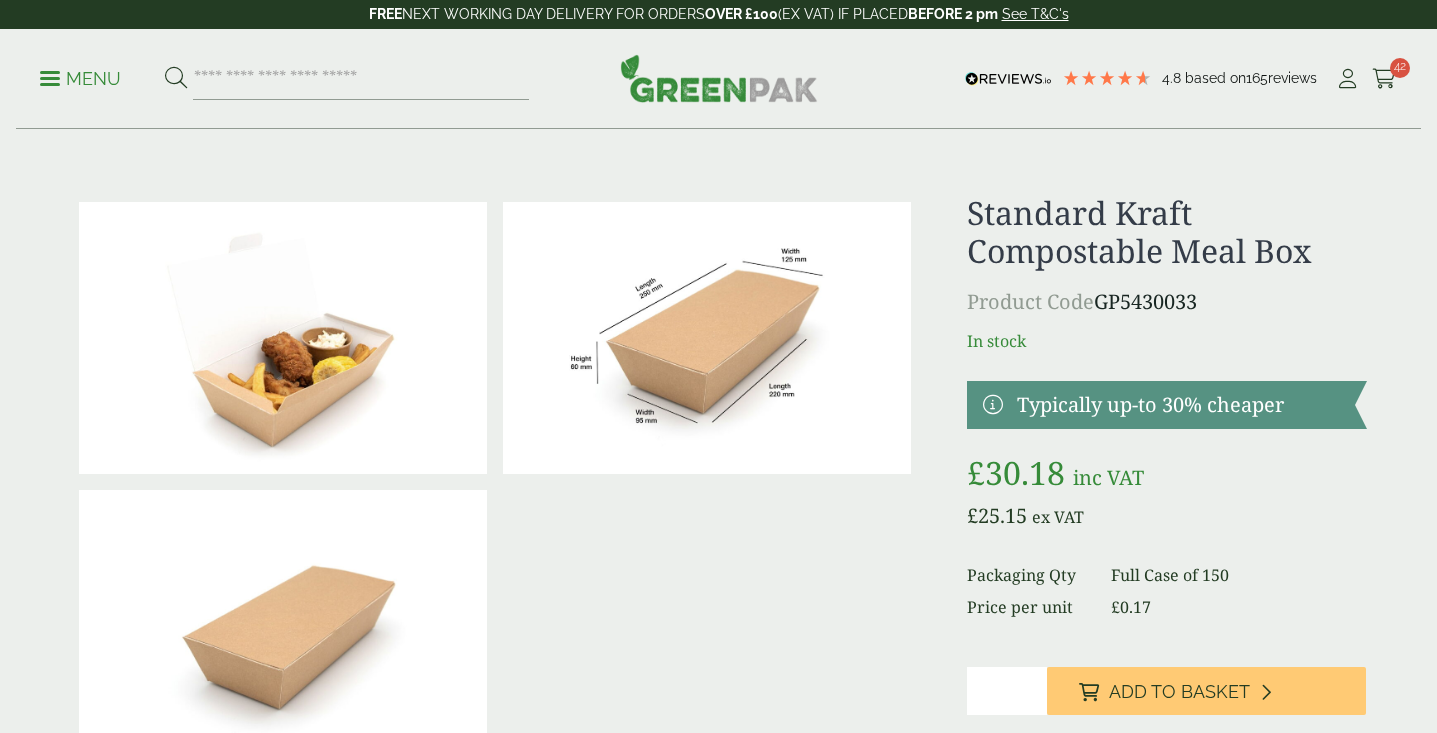 scroll, scrollTop: 0, scrollLeft: 0, axis: both 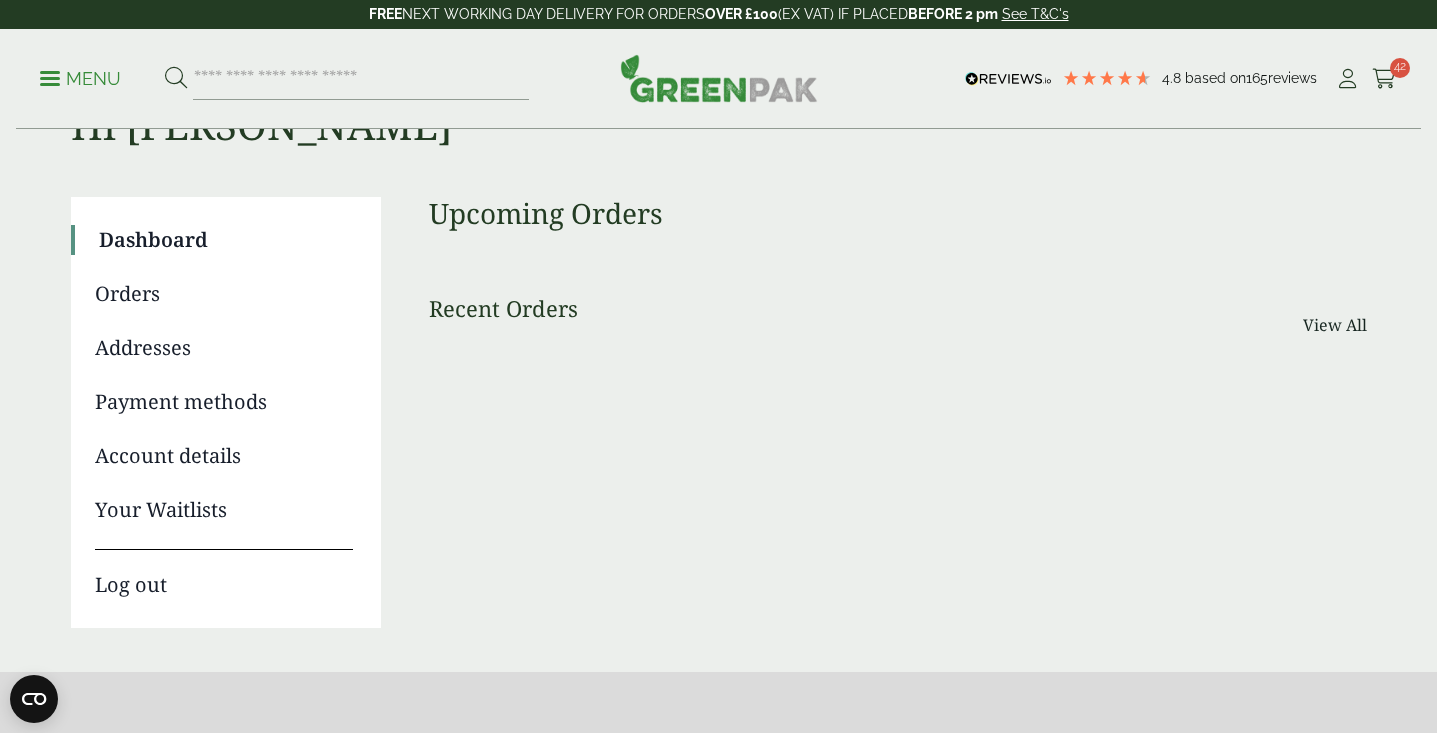 click on "Menu
4.8   Based on  165  reviews My Account" at bounding box center [718, 79] 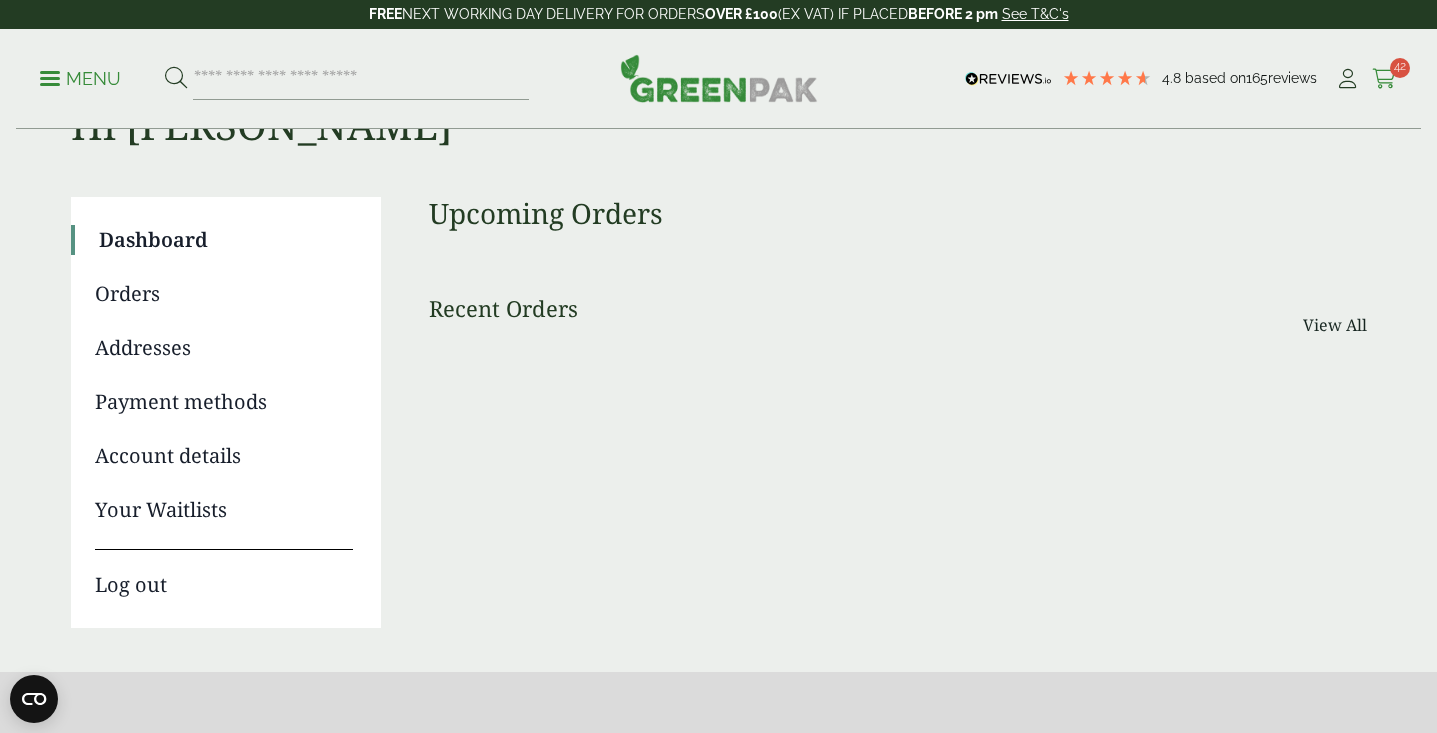 click at bounding box center [1384, 79] 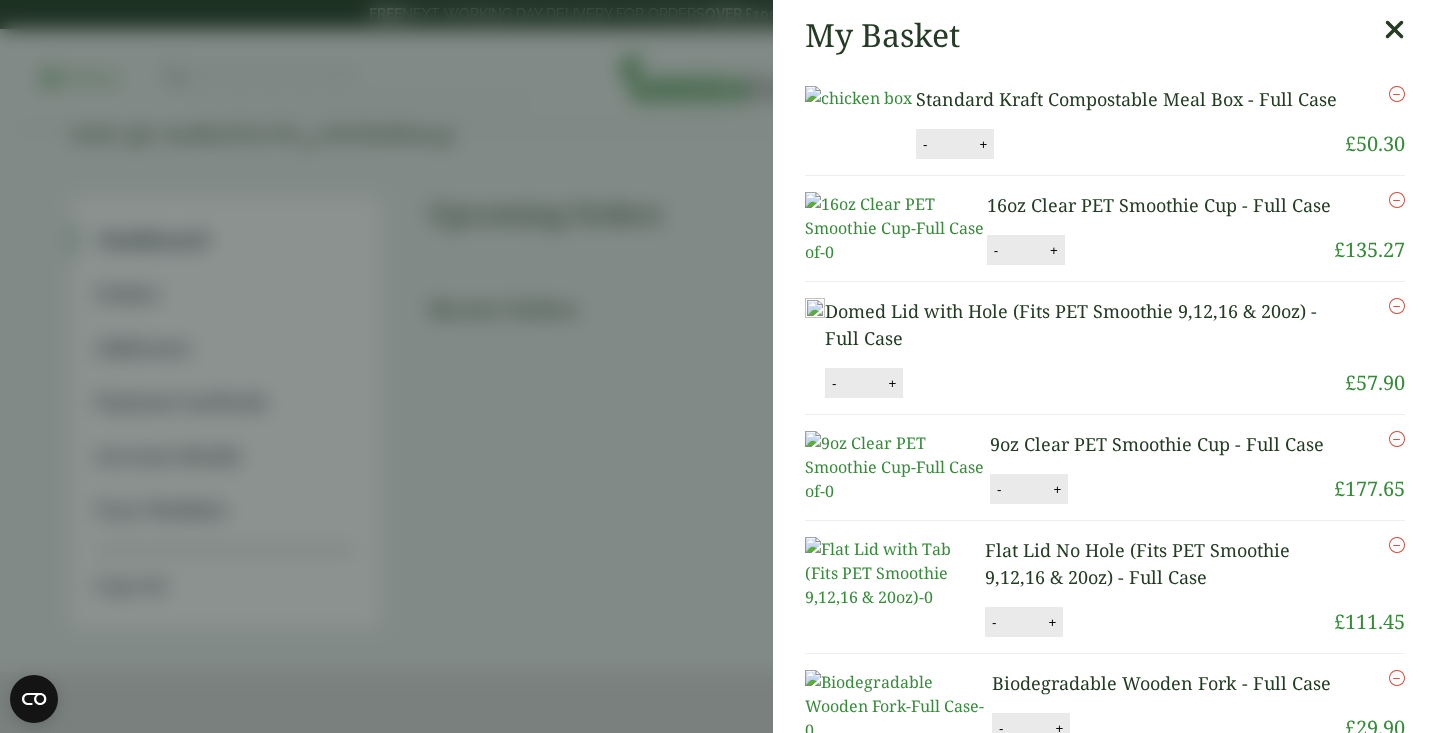 click on "16oz Clear PET Smoothie Cup - Full Case" at bounding box center (1159, 205) 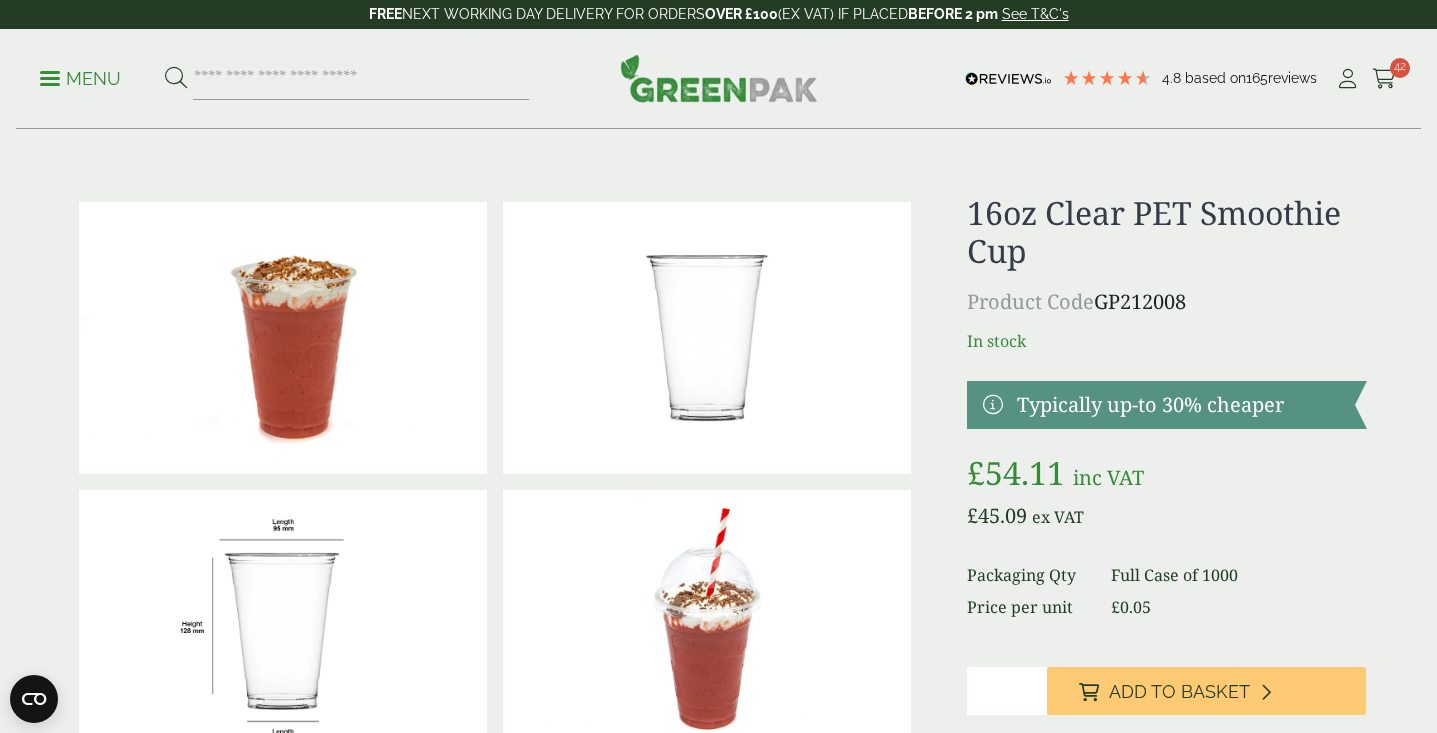 scroll, scrollTop: 0, scrollLeft: 0, axis: both 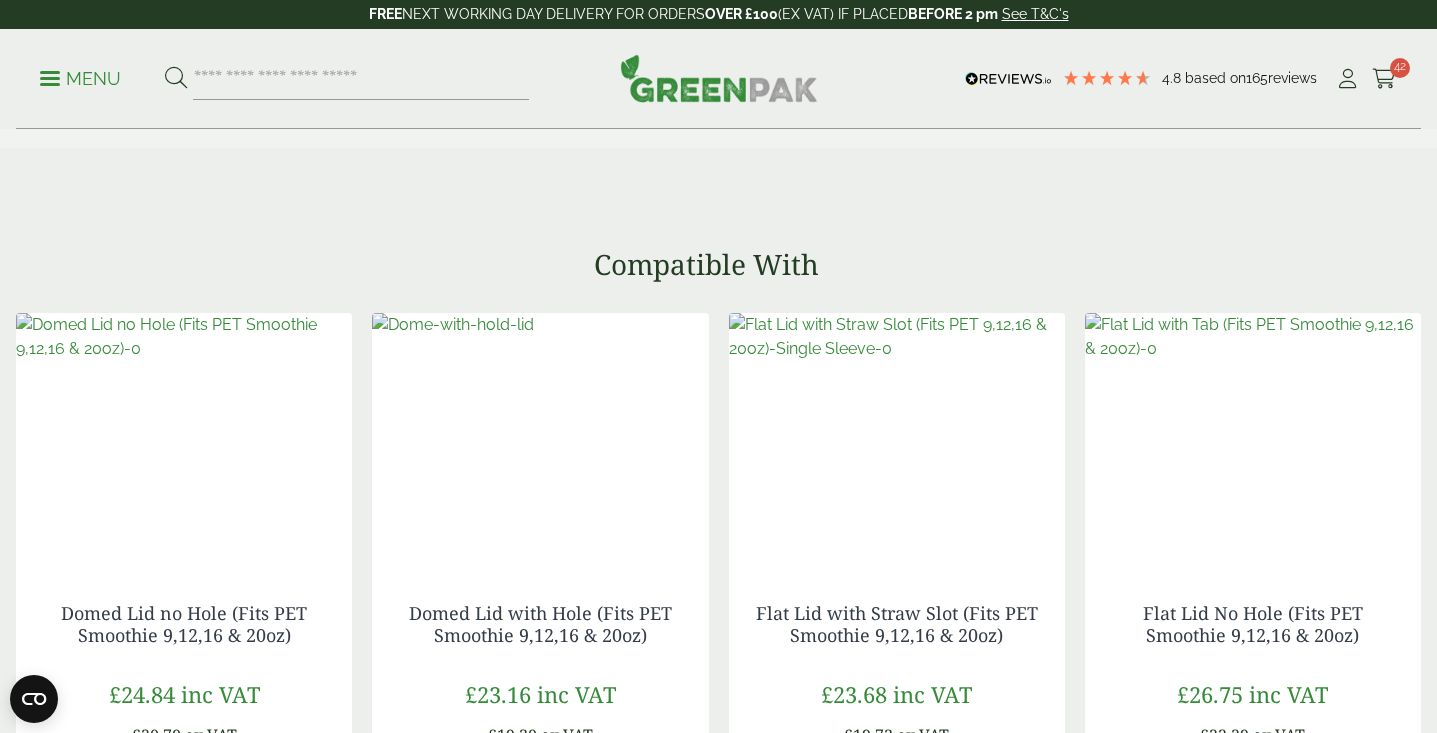 click at bounding box center [453, 325] 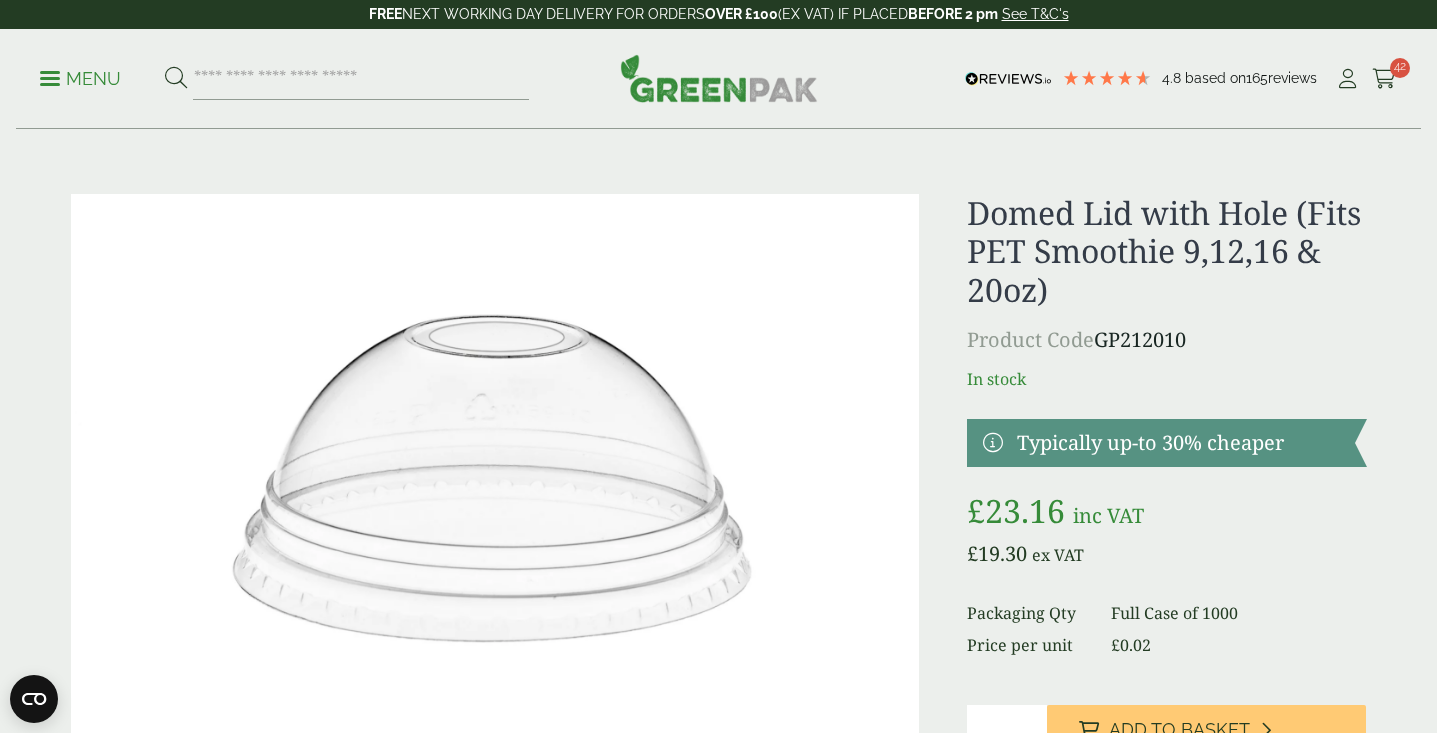 scroll, scrollTop: 0, scrollLeft: 0, axis: both 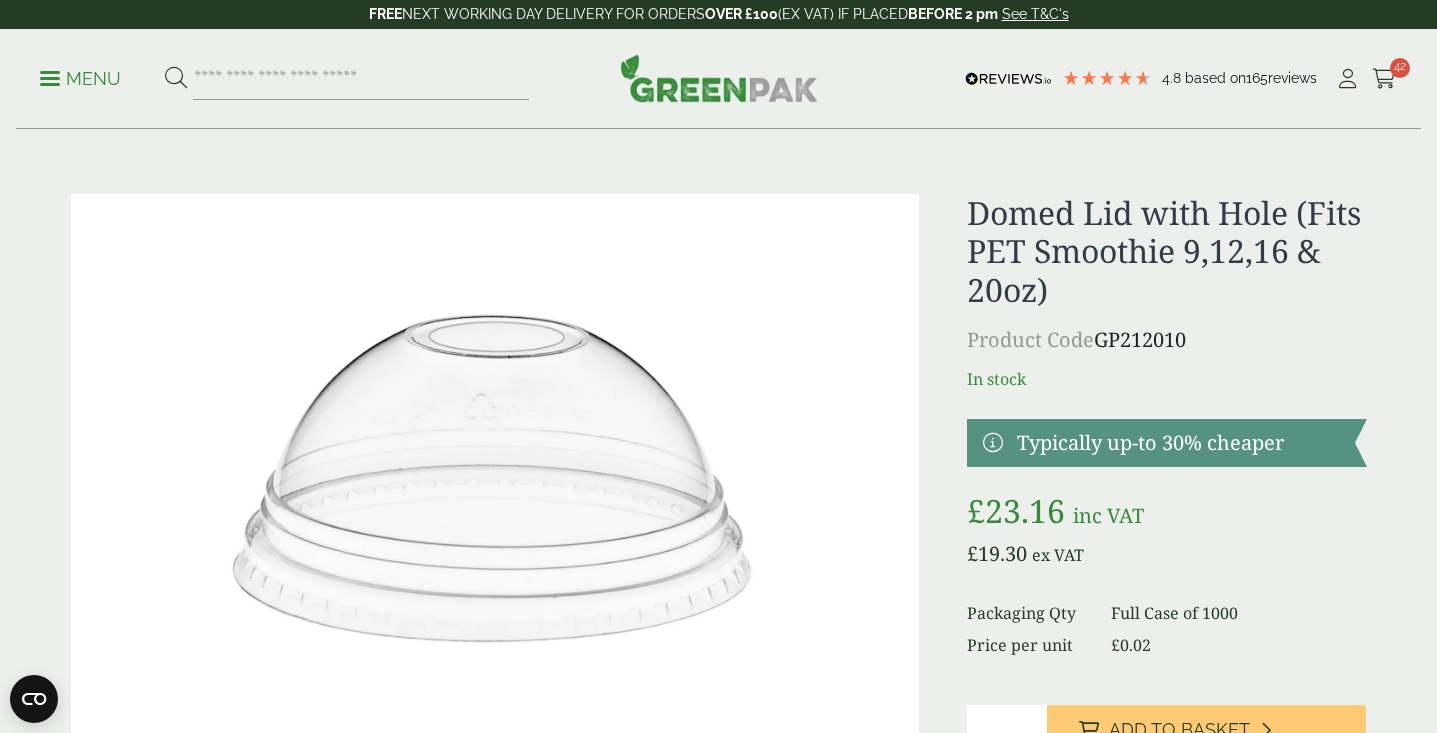 drag, startPoint x: 1125, startPoint y: 335, endPoint x: 1198, endPoint y: 335, distance: 73 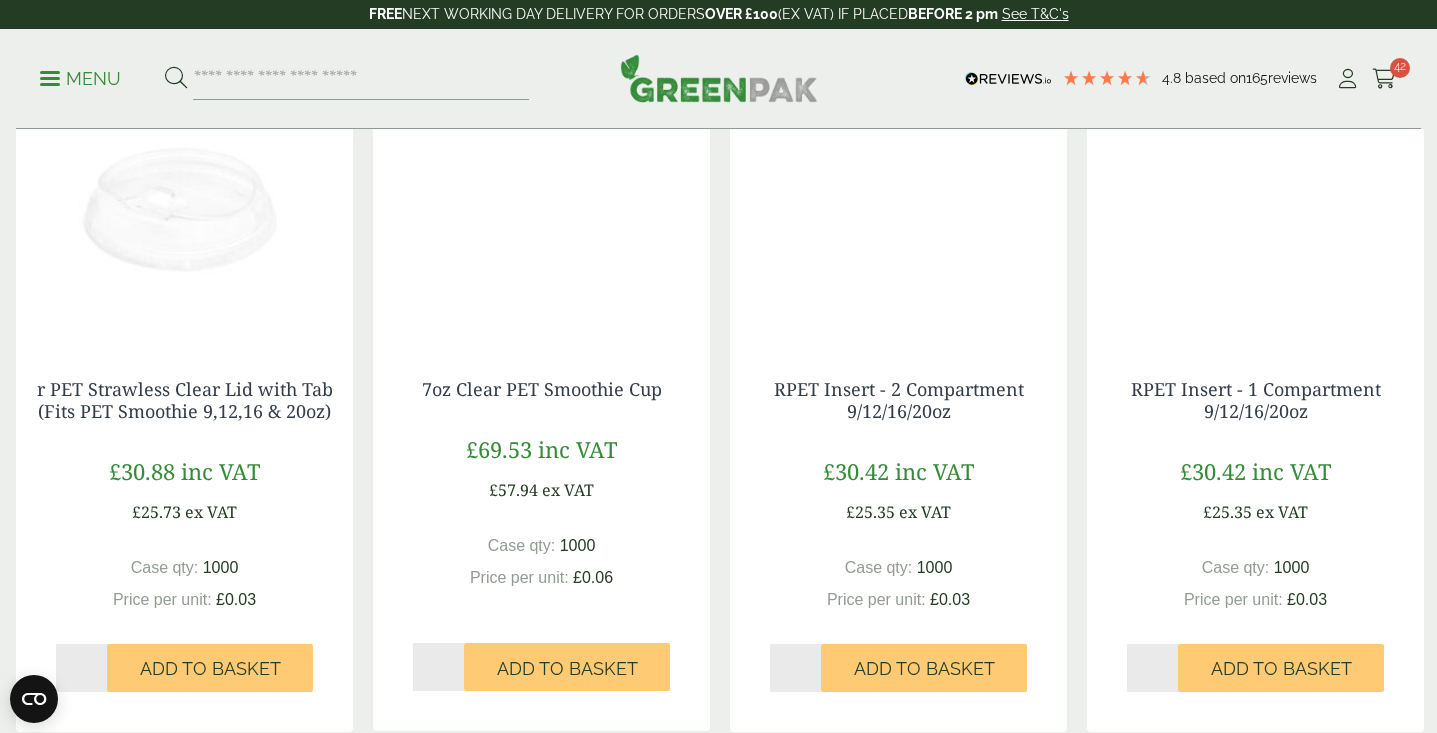 scroll, scrollTop: 2447, scrollLeft: 0, axis: vertical 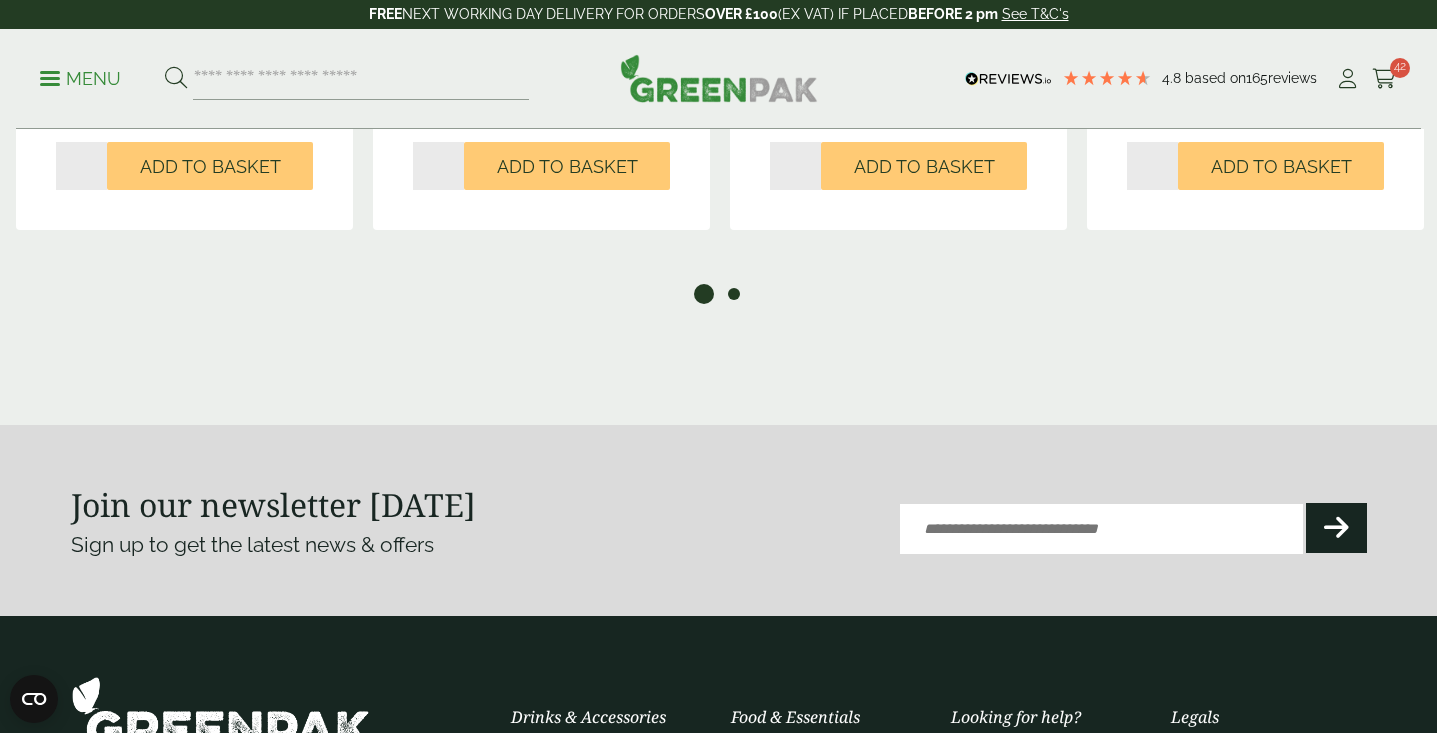 click on "2" at bounding box center [734, 294] 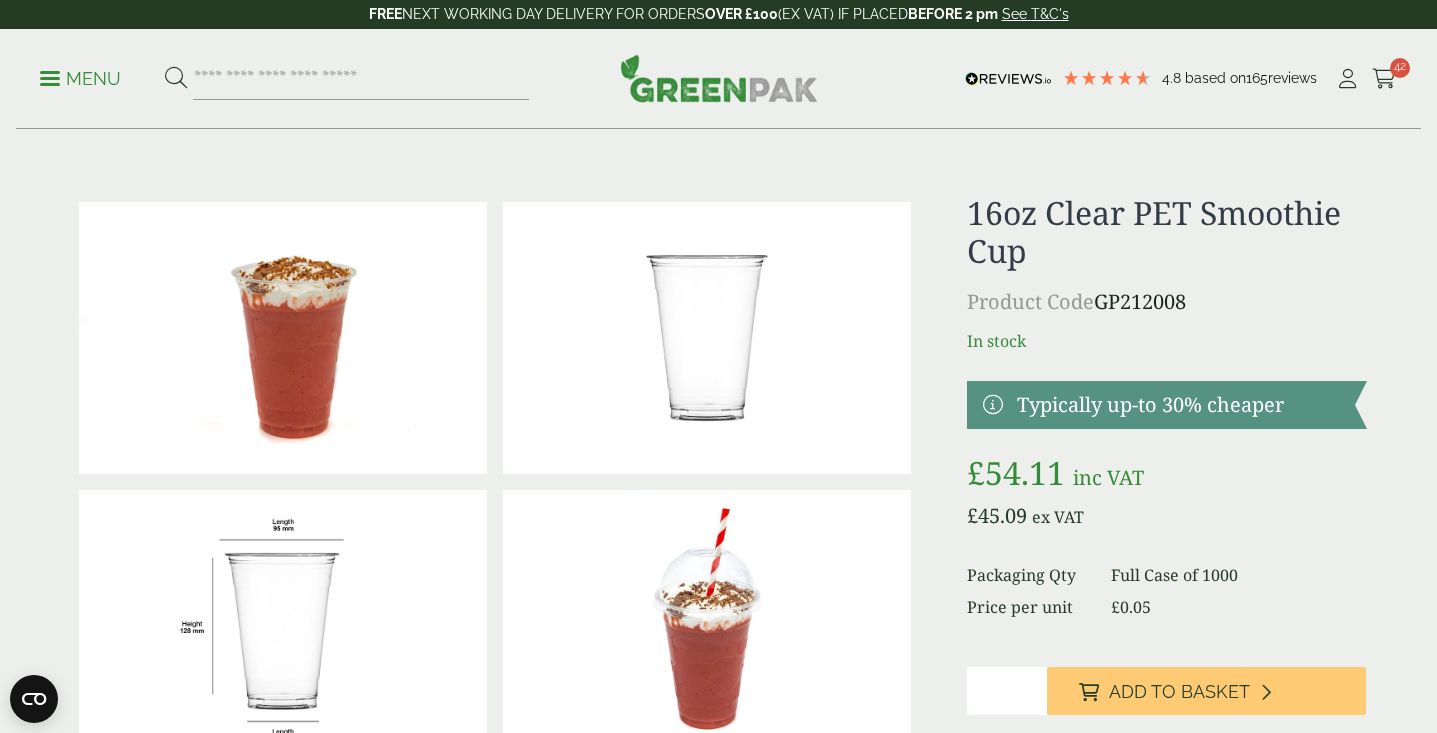 scroll, scrollTop: 0, scrollLeft: 0, axis: both 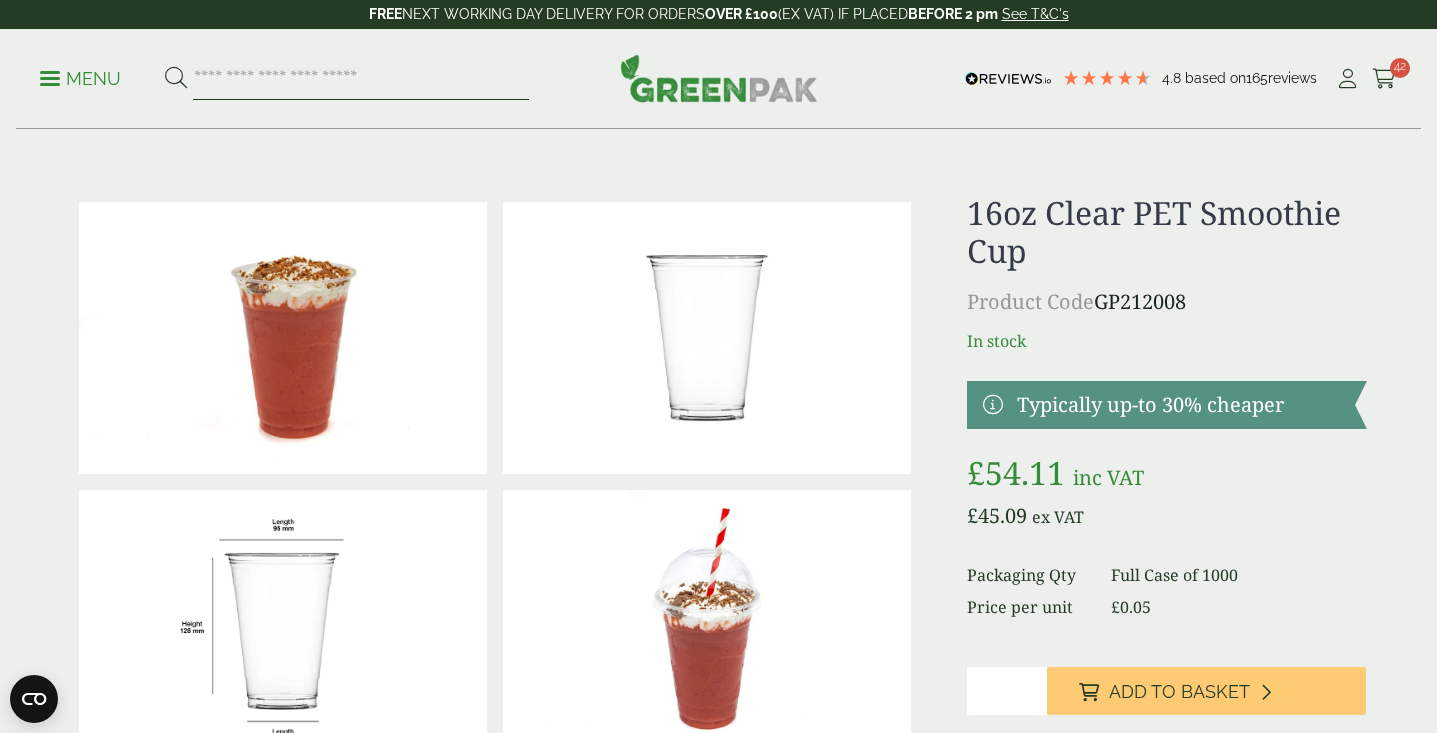 click at bounding box center (361, 79) 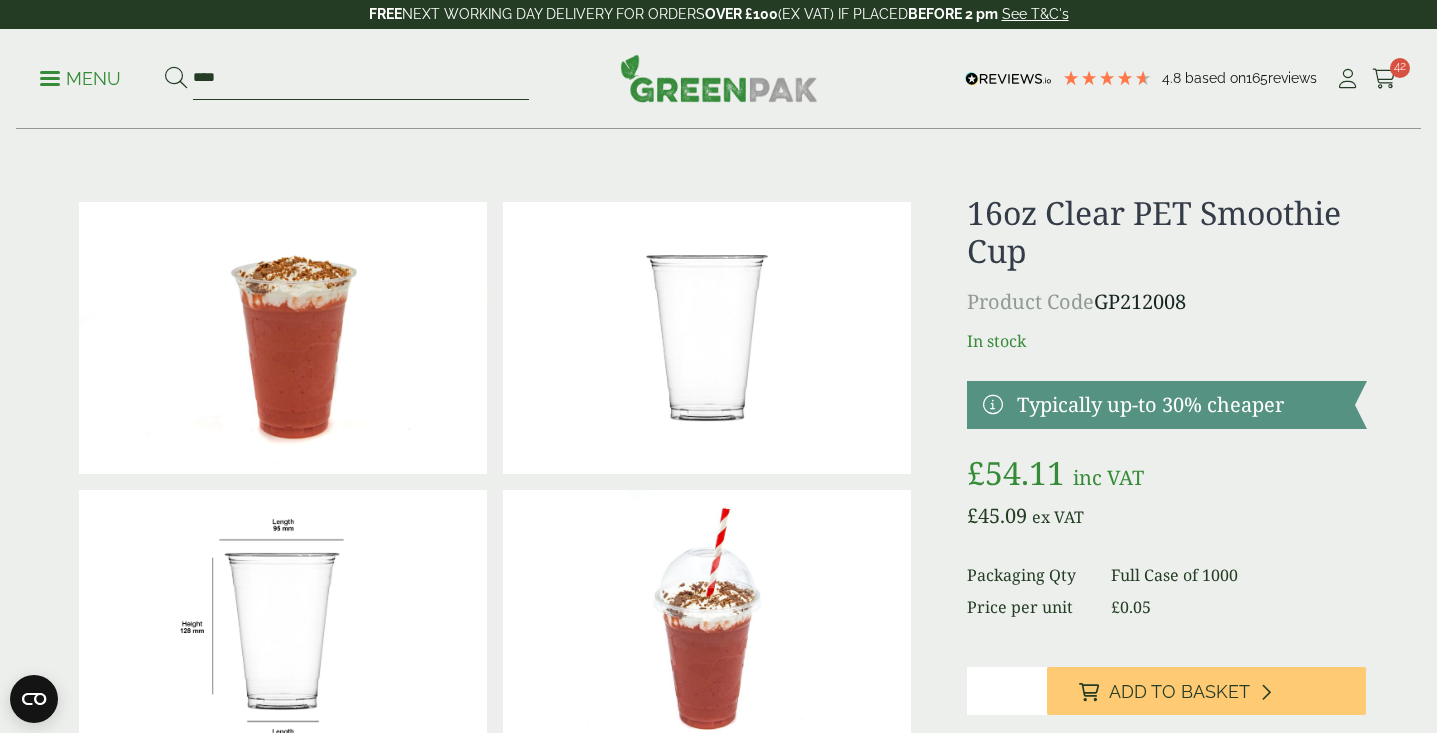 type on "****" 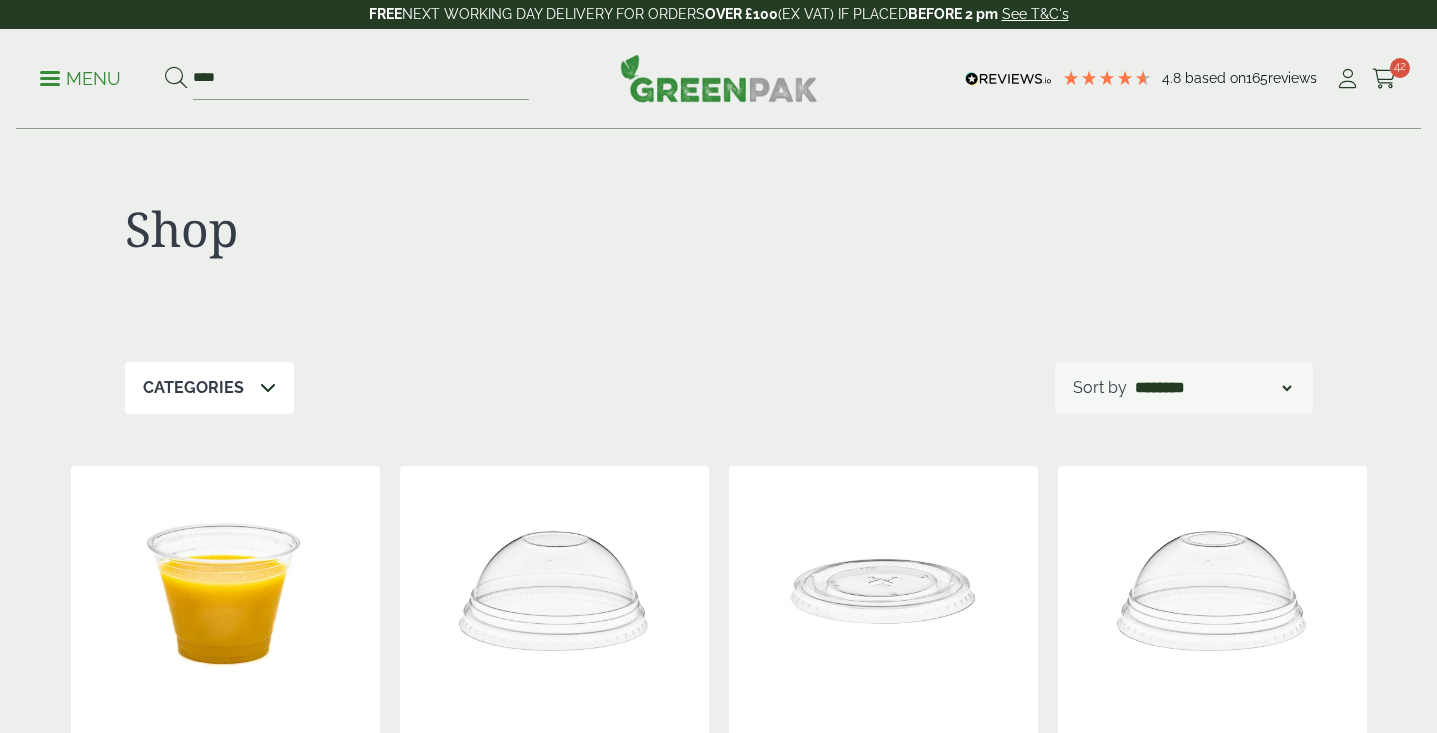 scroll, scrollTop: 0, scrollLeft: 0, axis: both 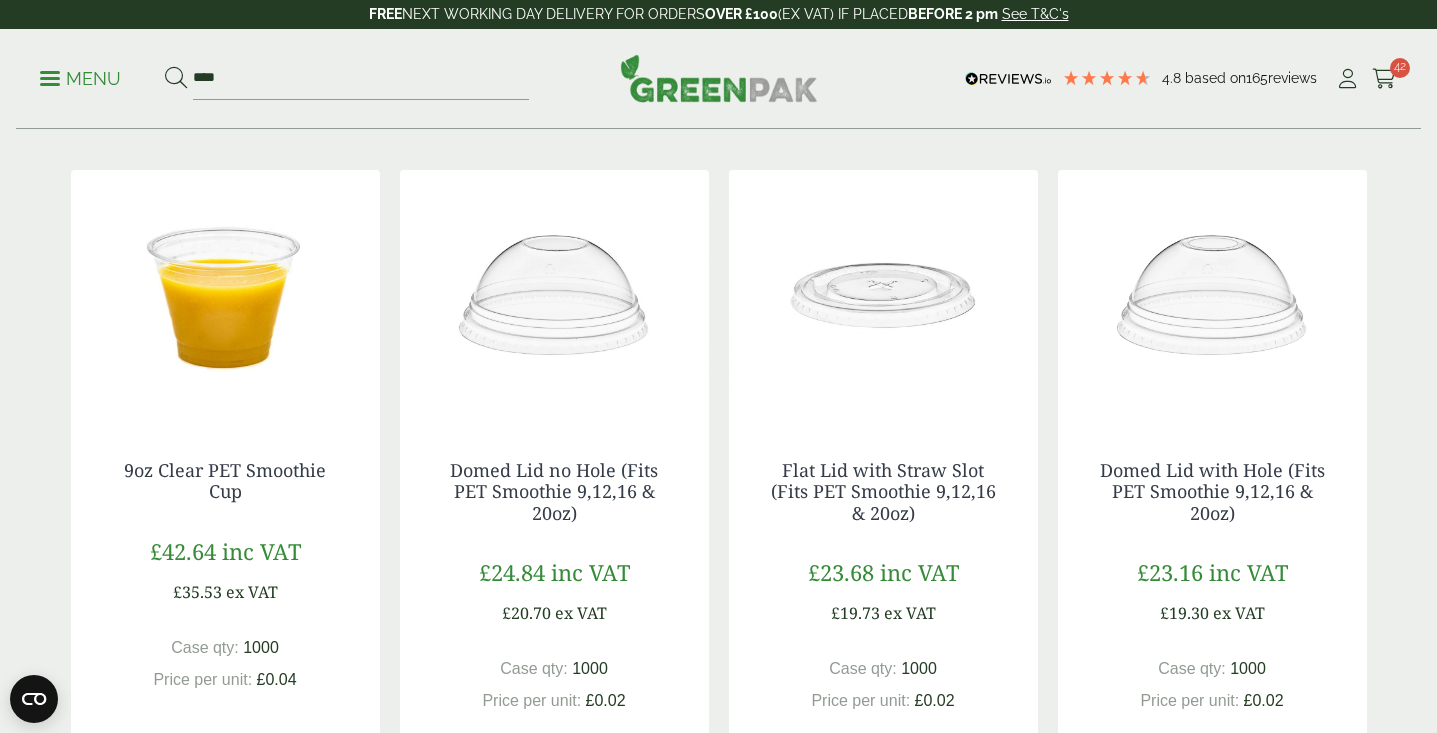 click at bounding box center [225, 295] 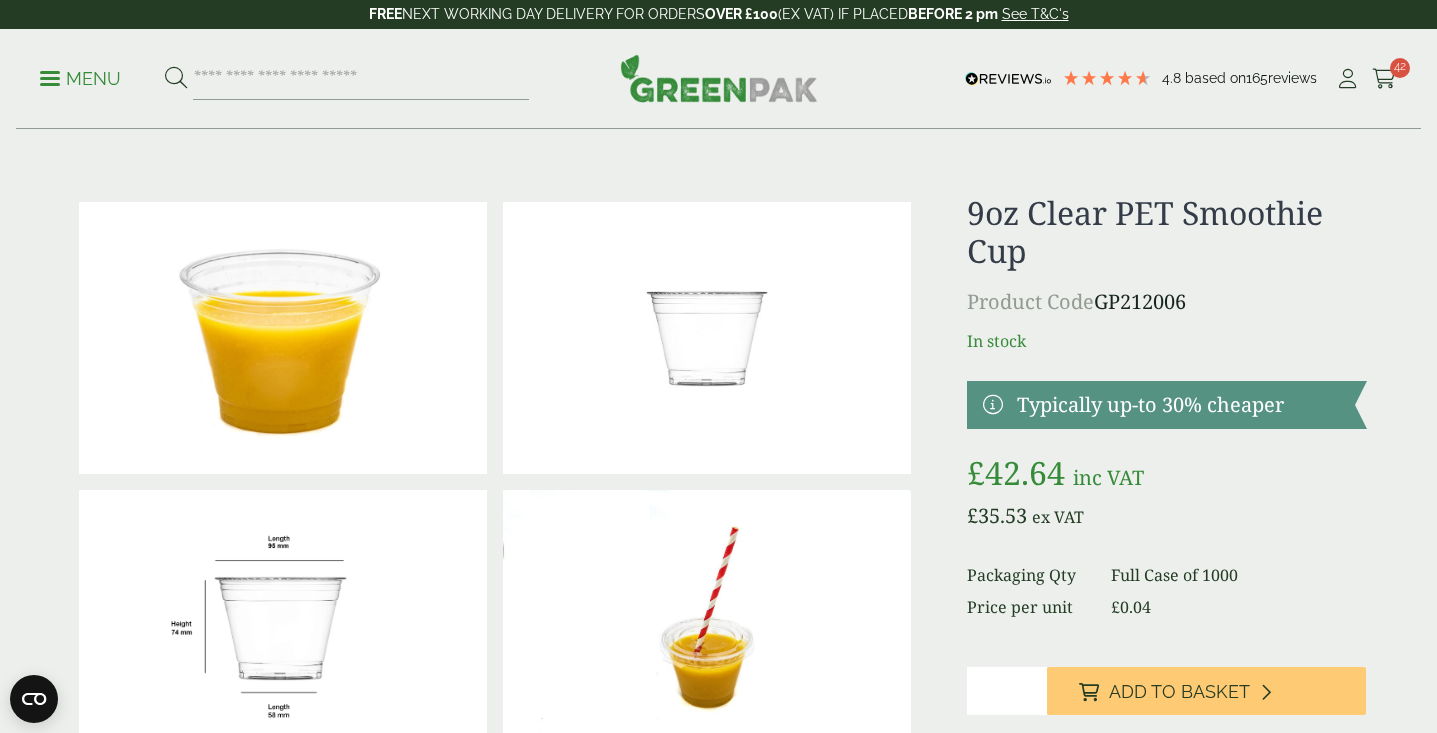 scroll, scrollTop: 0, scrollLeft: 0, axis: both 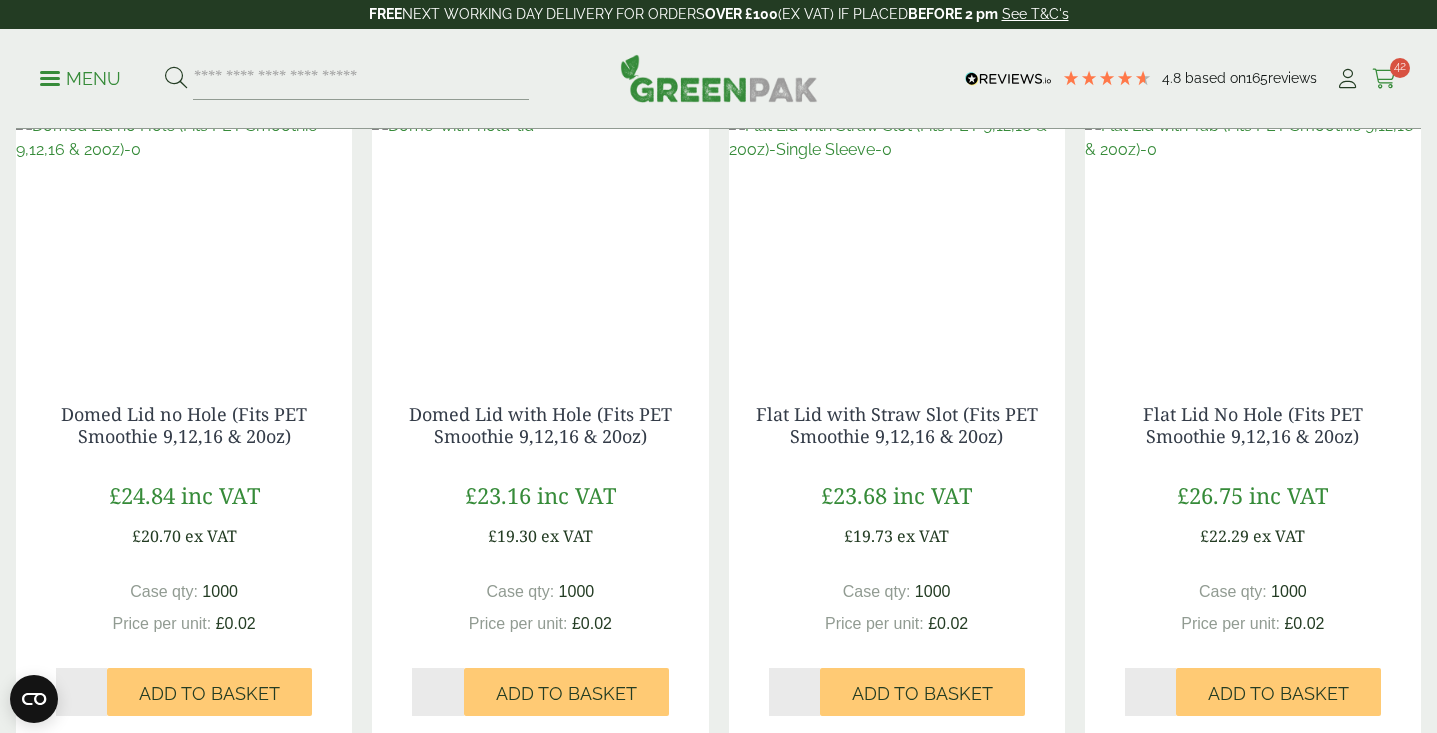 click at bounding box center [1384, 79] 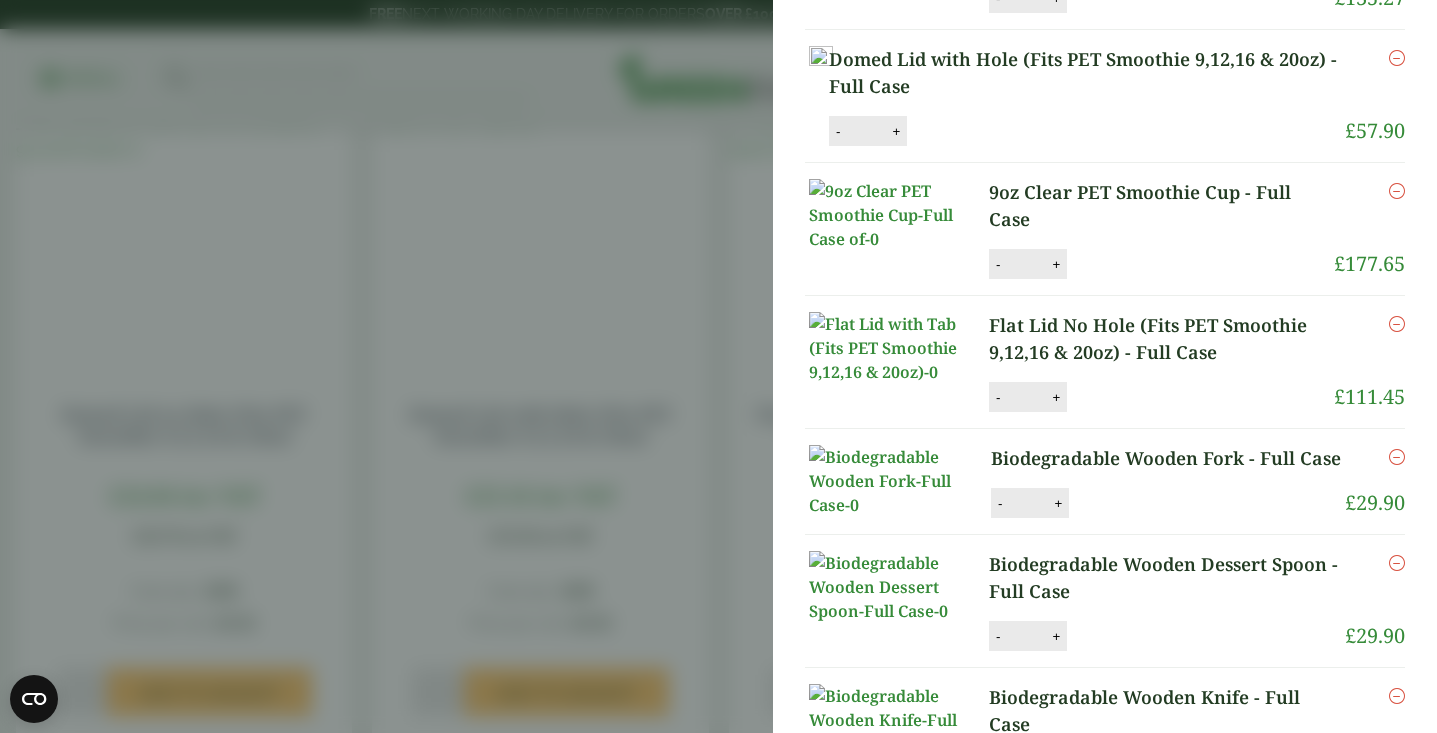 scroll, scrollTop: 317, scrollLeft: 0, axis: vertical 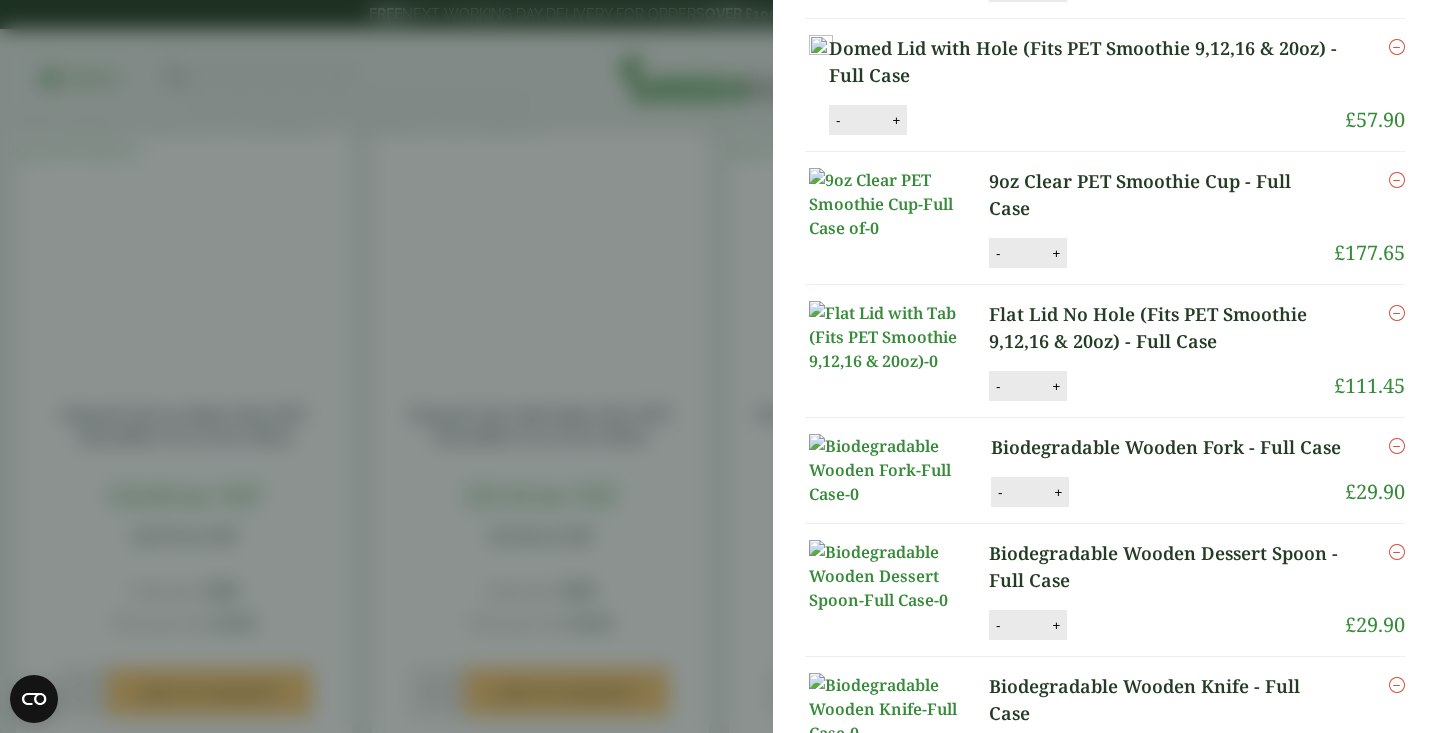 click on "Biodegradable Wooden Fork - Full Case" at bounding box center (1167, 447) 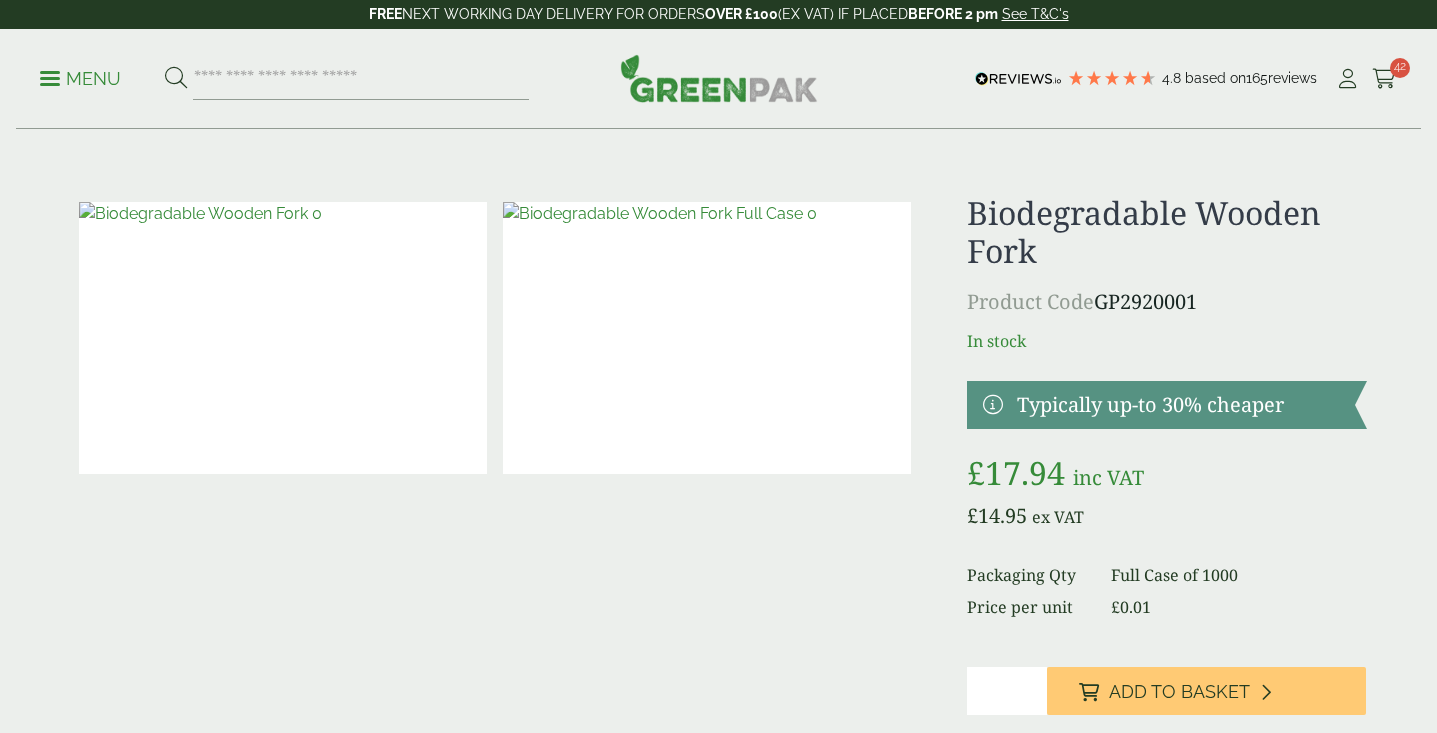 scroll, scrollTop: 0, scrollLeft: 0, axis: both 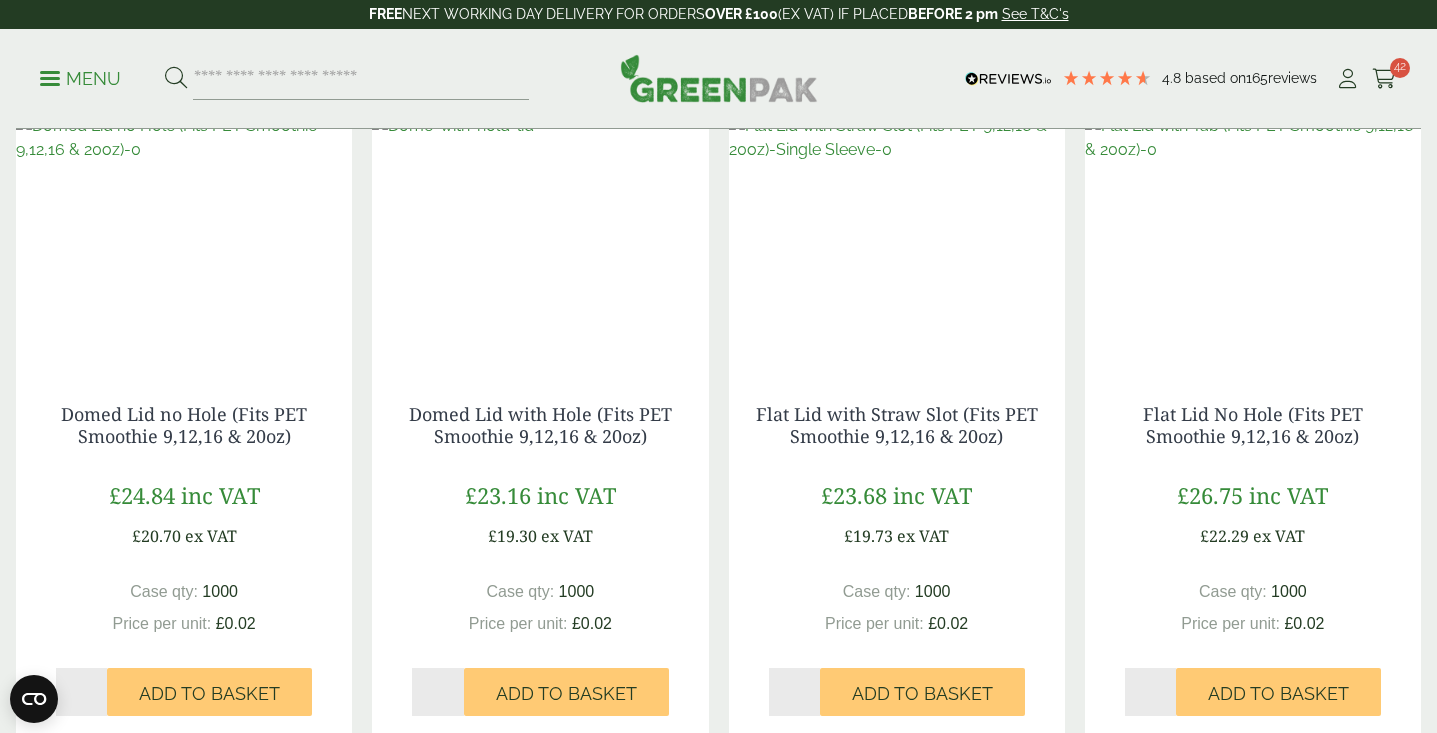 click on "Menu
4.8   Based on  165  reviews My Account" at bounding box center (718, 79) 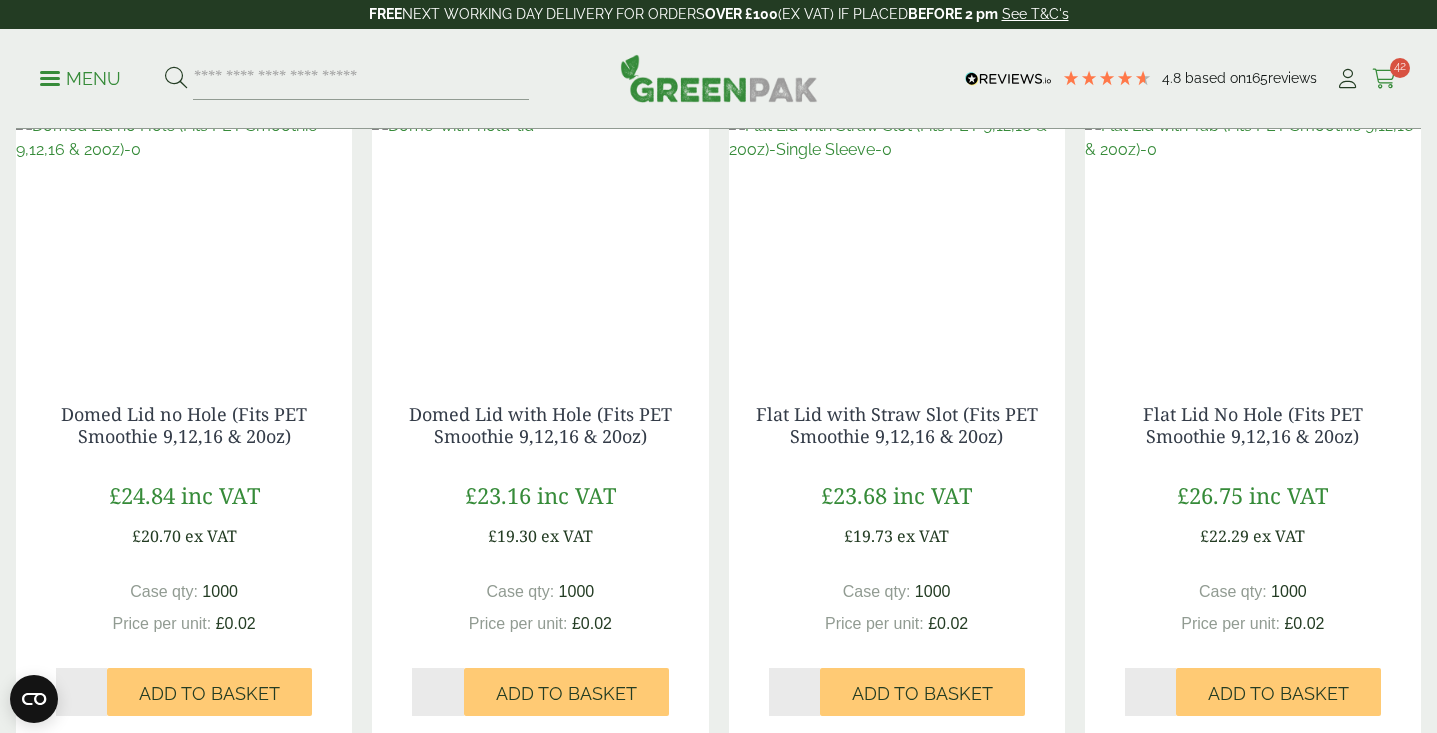 click at bounding box center [1384, 79] 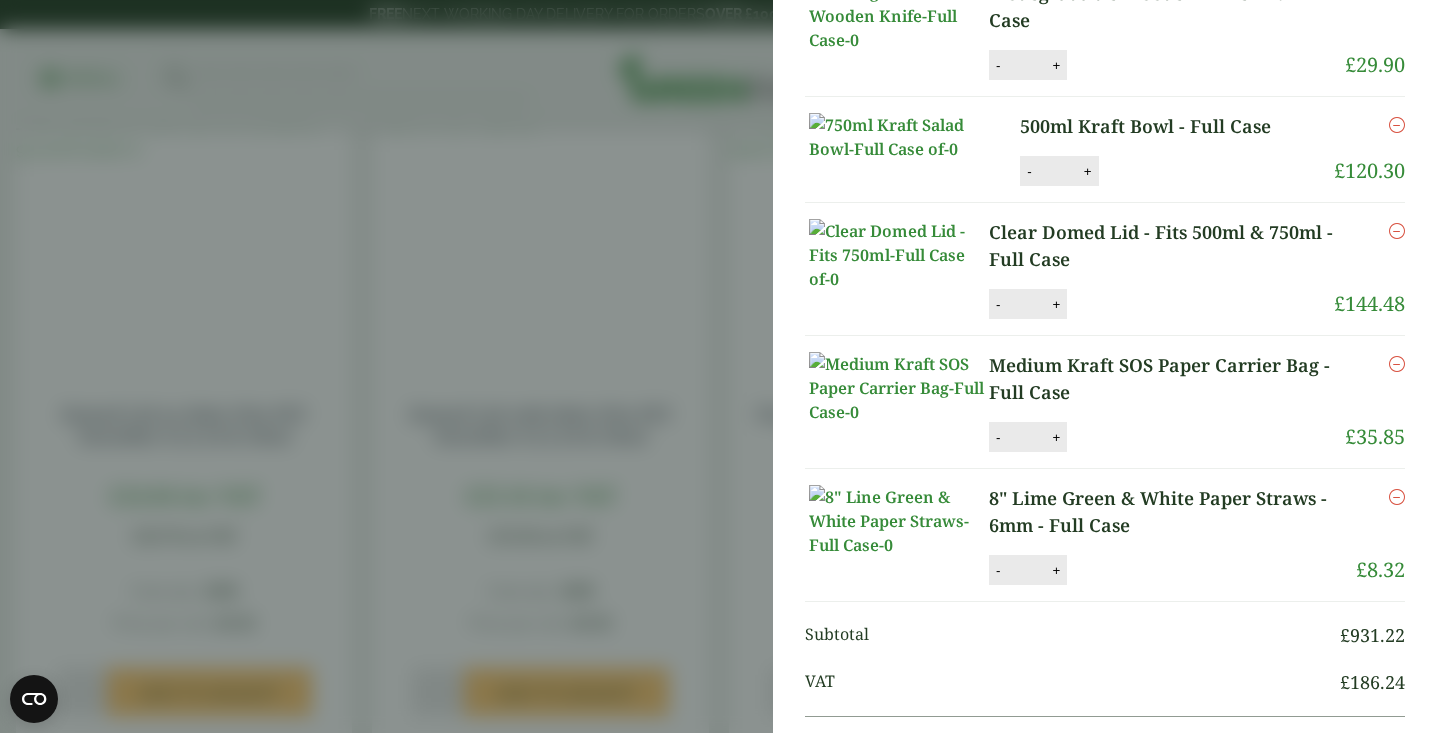 scroll, scrollTop: 1053, scrollLeft: 0, axis: vertical 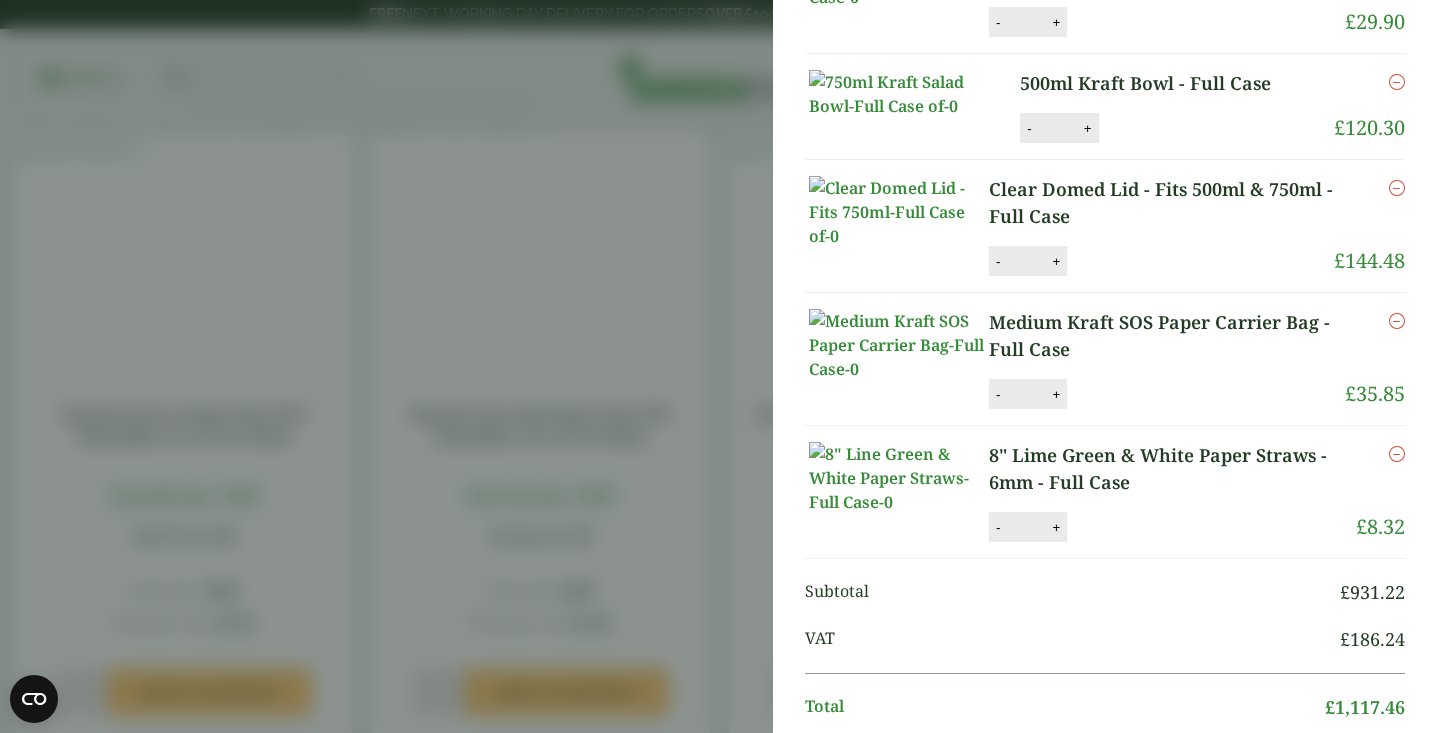 click on "Biodegradable Wooden Dessert Spoon - Full Case" at bounding box center (1167, -169) 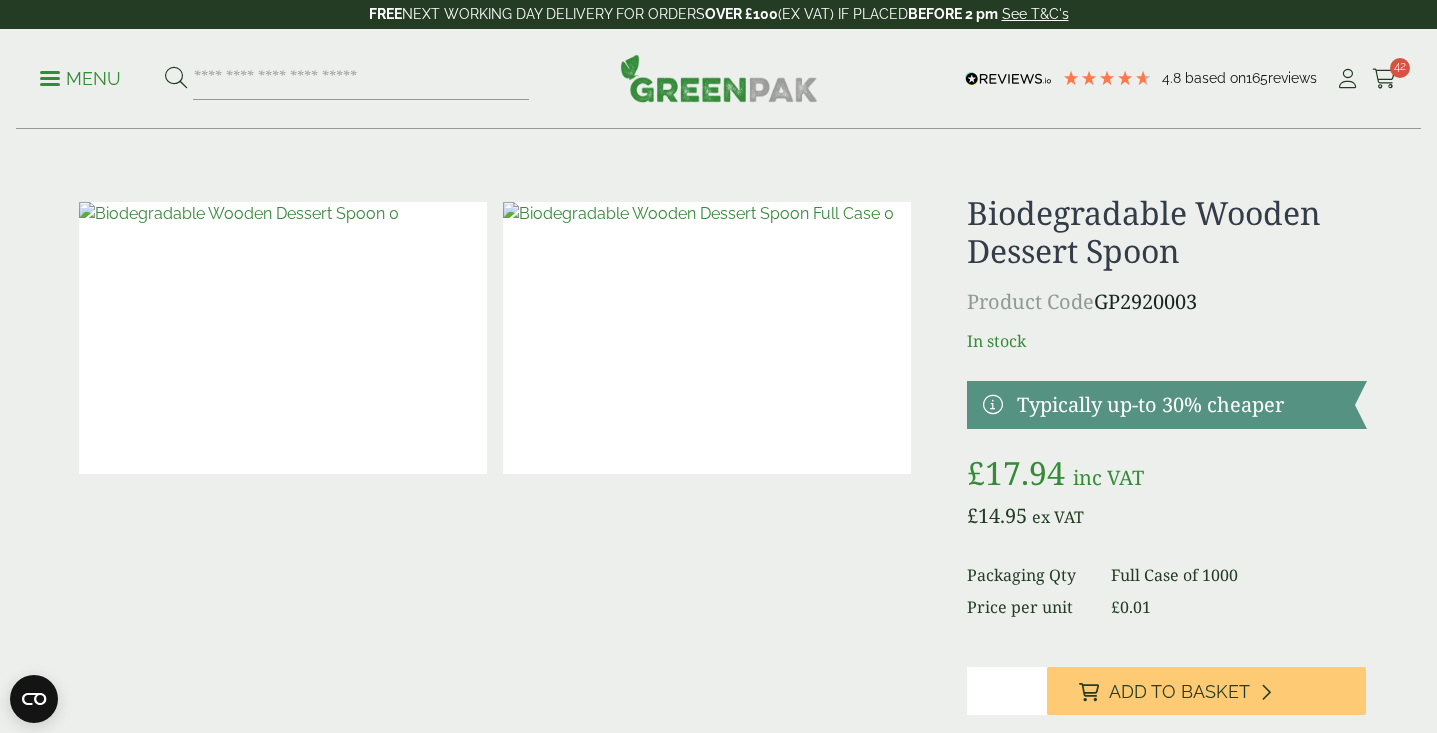 scroll, scrollTop: 0, scrollLeft: 0, axis: both 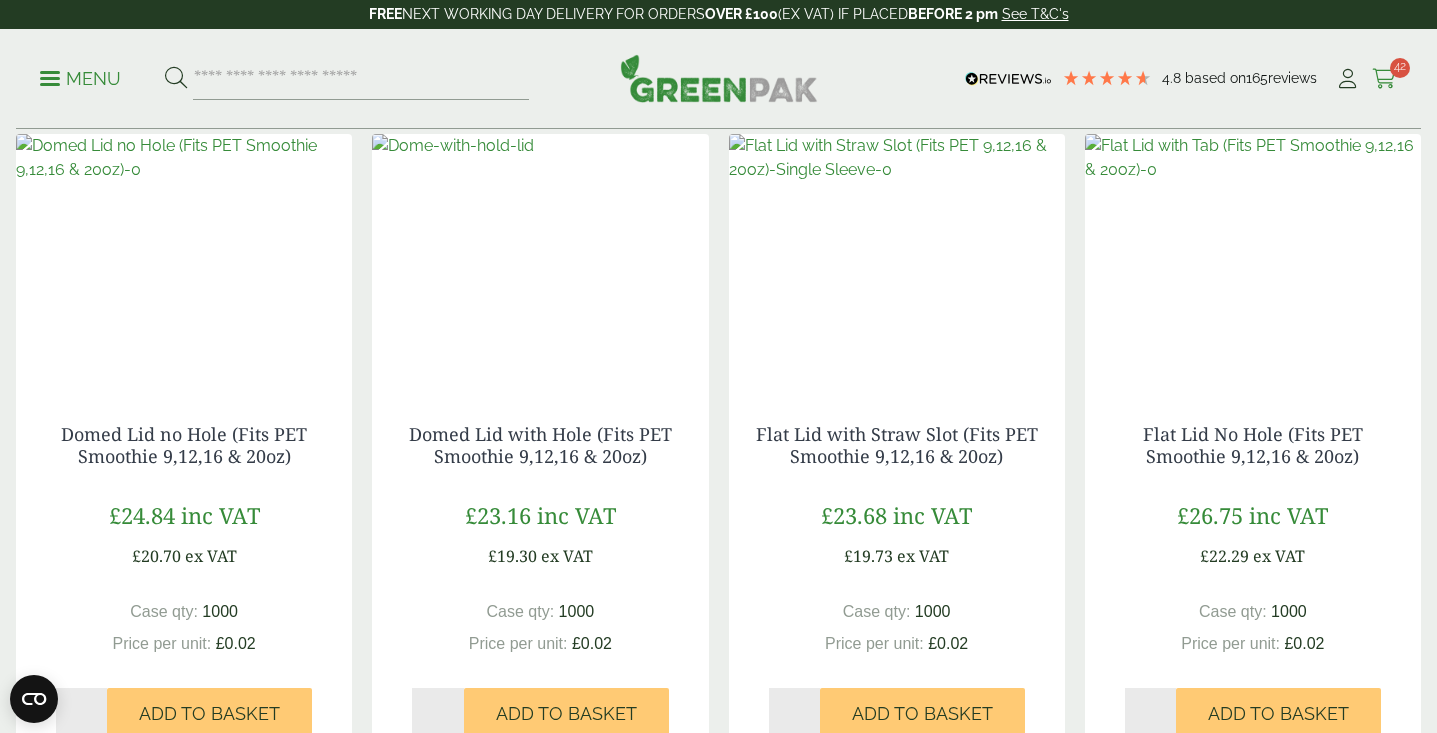 click on "Cart
42" at bounding box center (1384, 79) 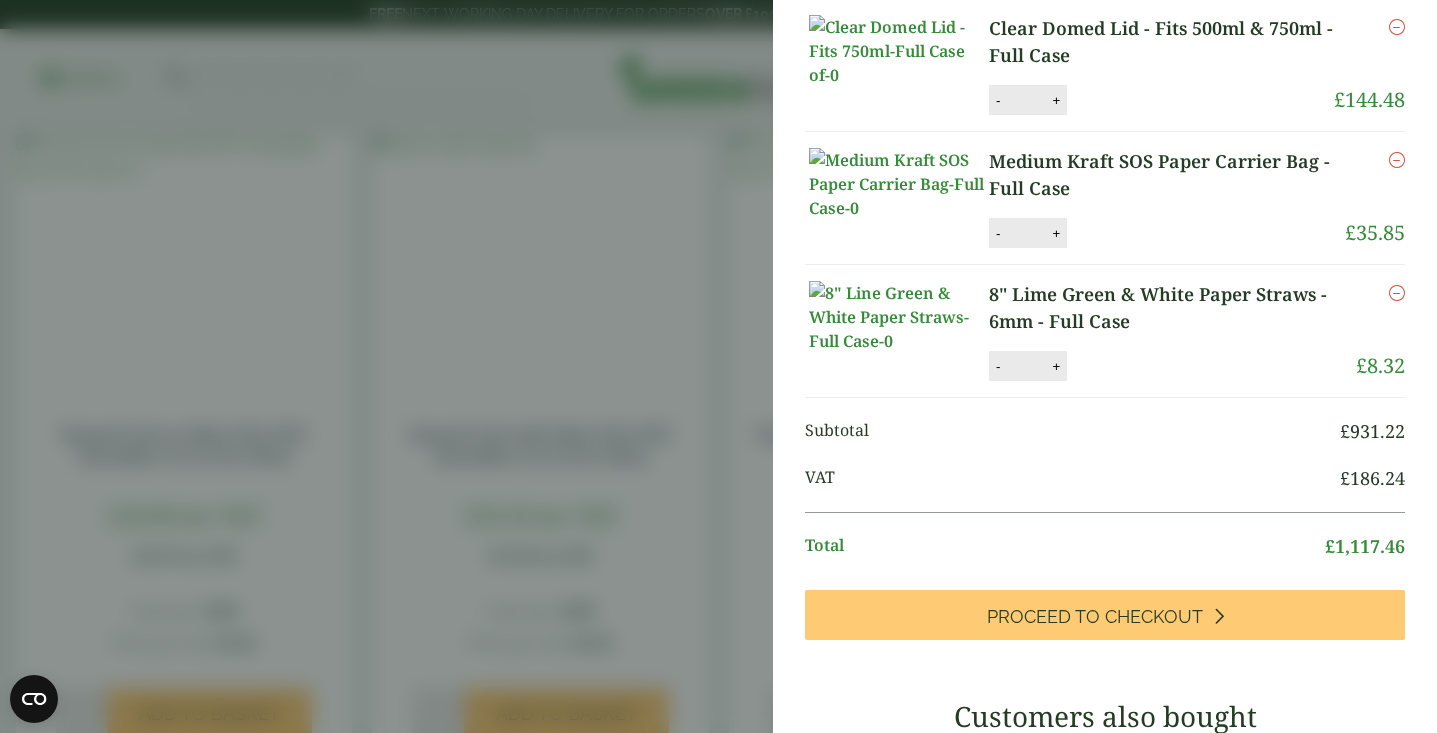 scroll, scrollTop: 1249, scrollLeft: 0, axis: vertical 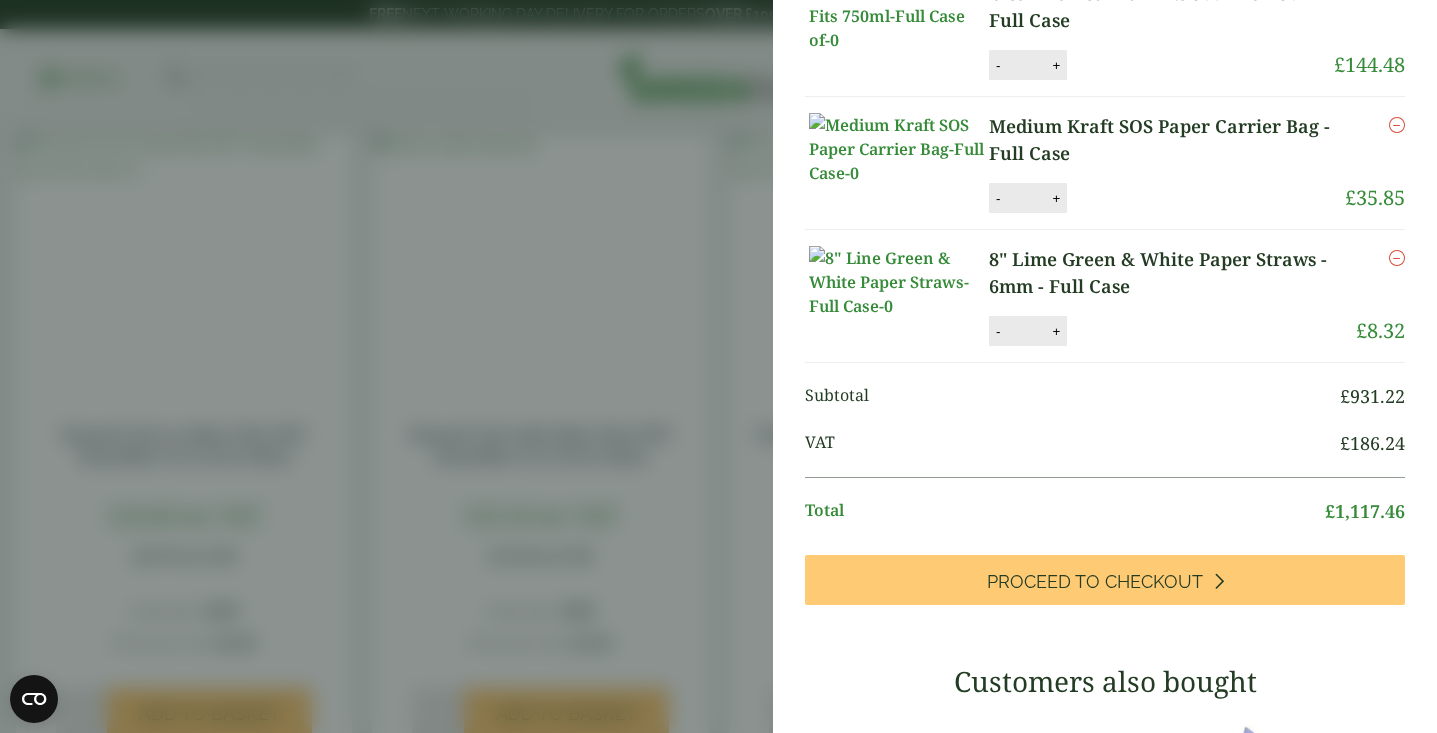 click on "Biodegradable Wooden Knife - Full Case" at bounding box center [1167, -232] 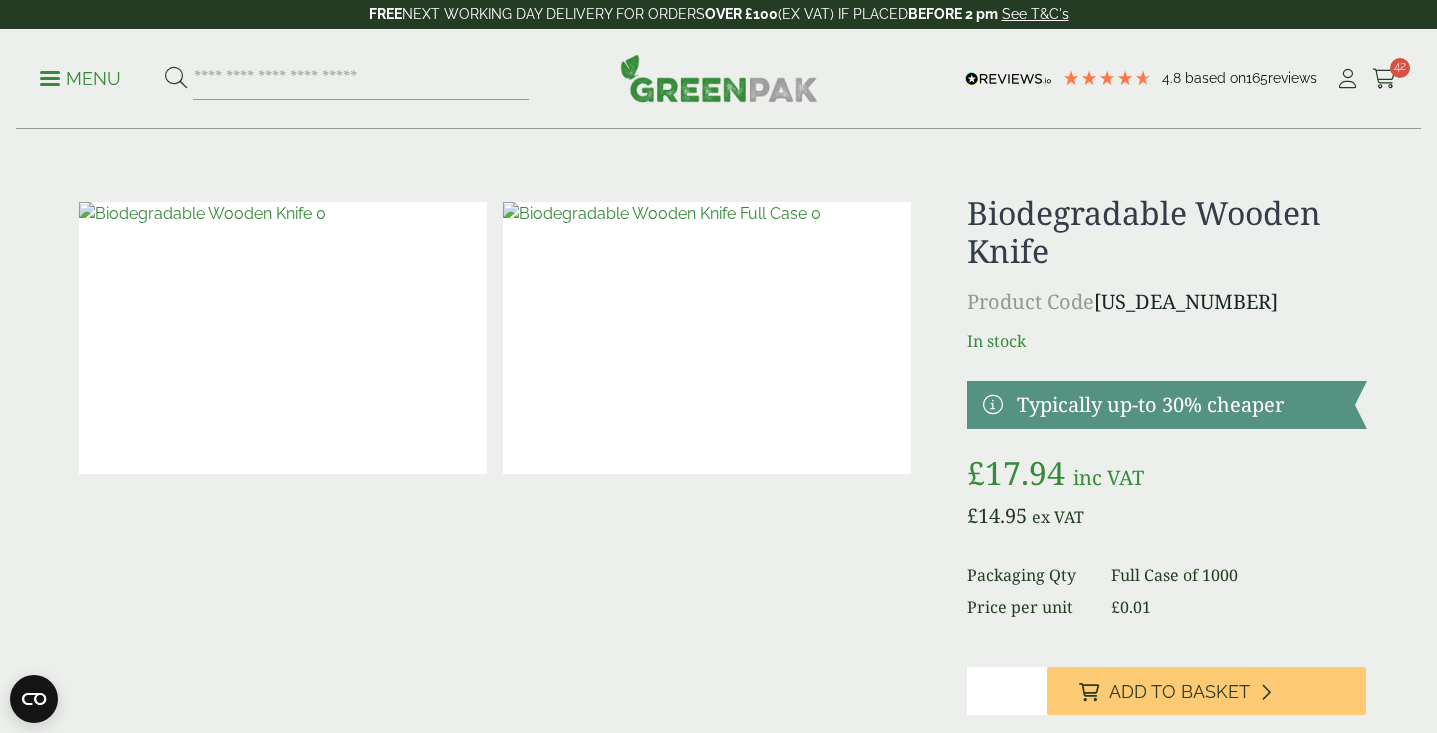 scroll, scrollTop: 45, scrollLeft: 0, axis: vertical 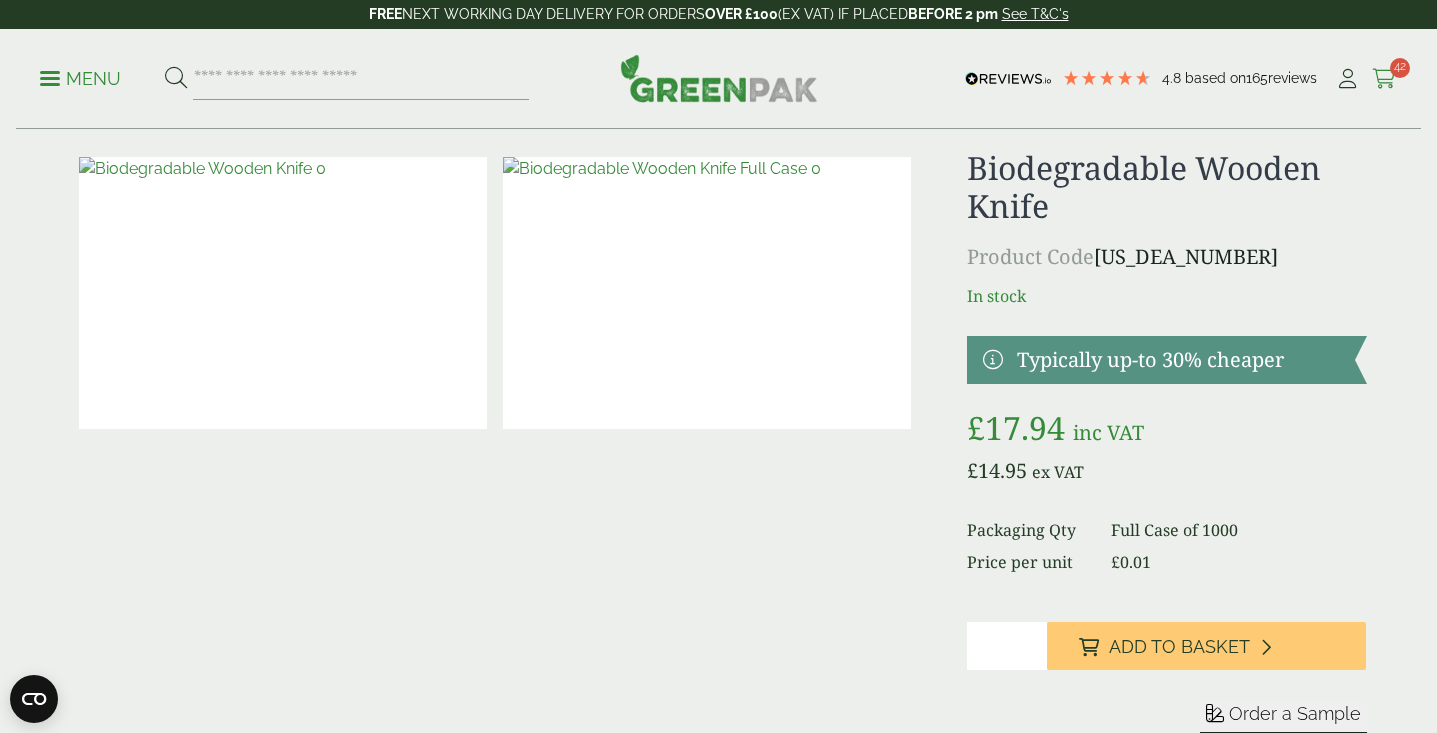 click at bounding box center (1384, 79) 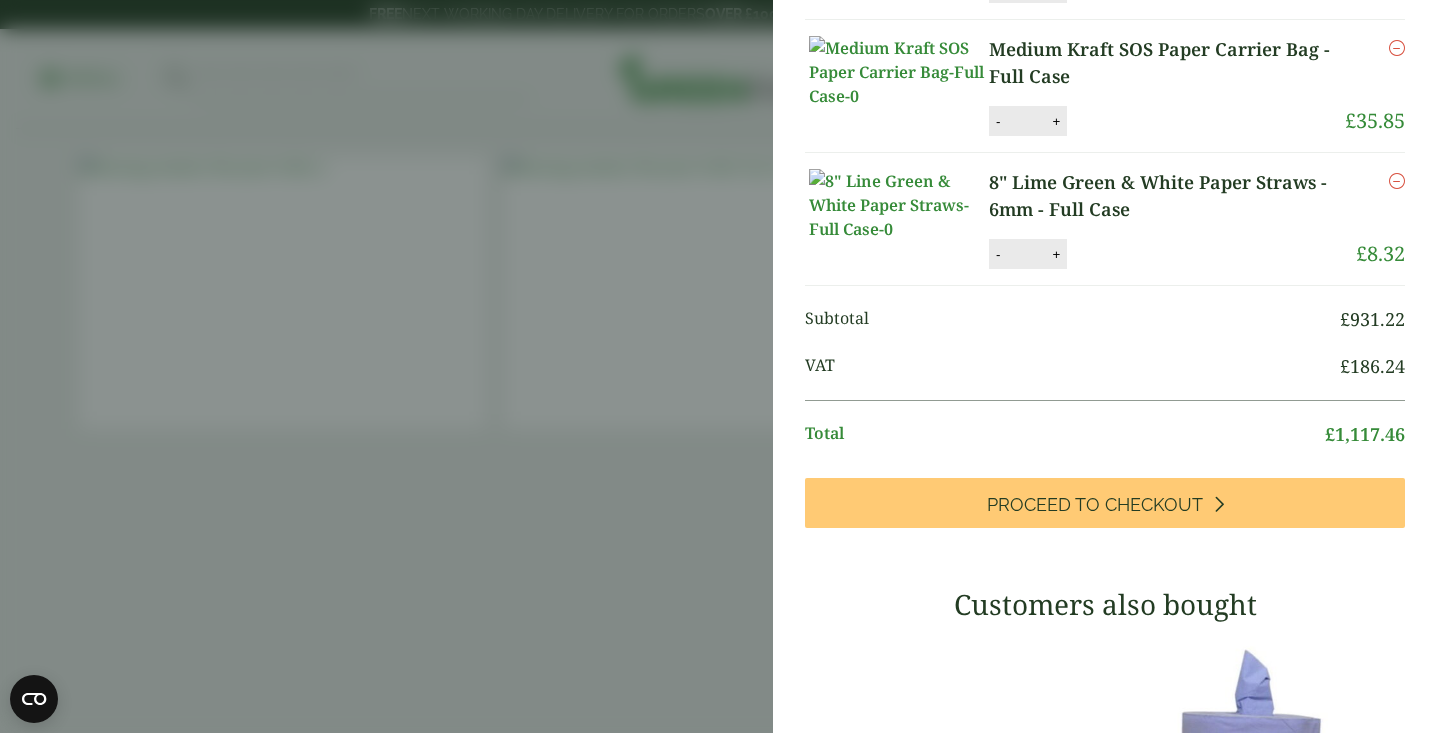 scroll, scrollTop: 1573, scrollLeft: 0, axis: vertical 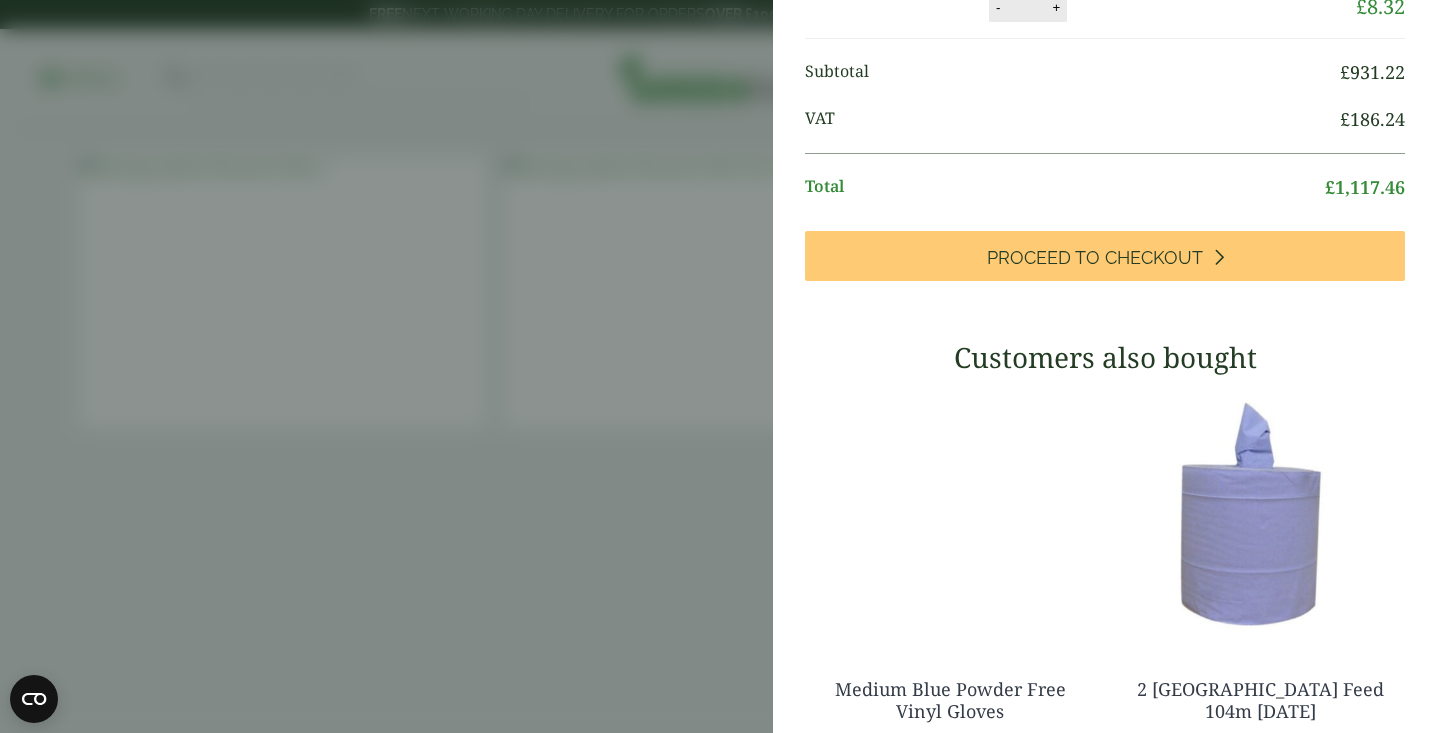 click on "500ml Kraft Bowl - Full Case" at bounding box center (1161, -437) 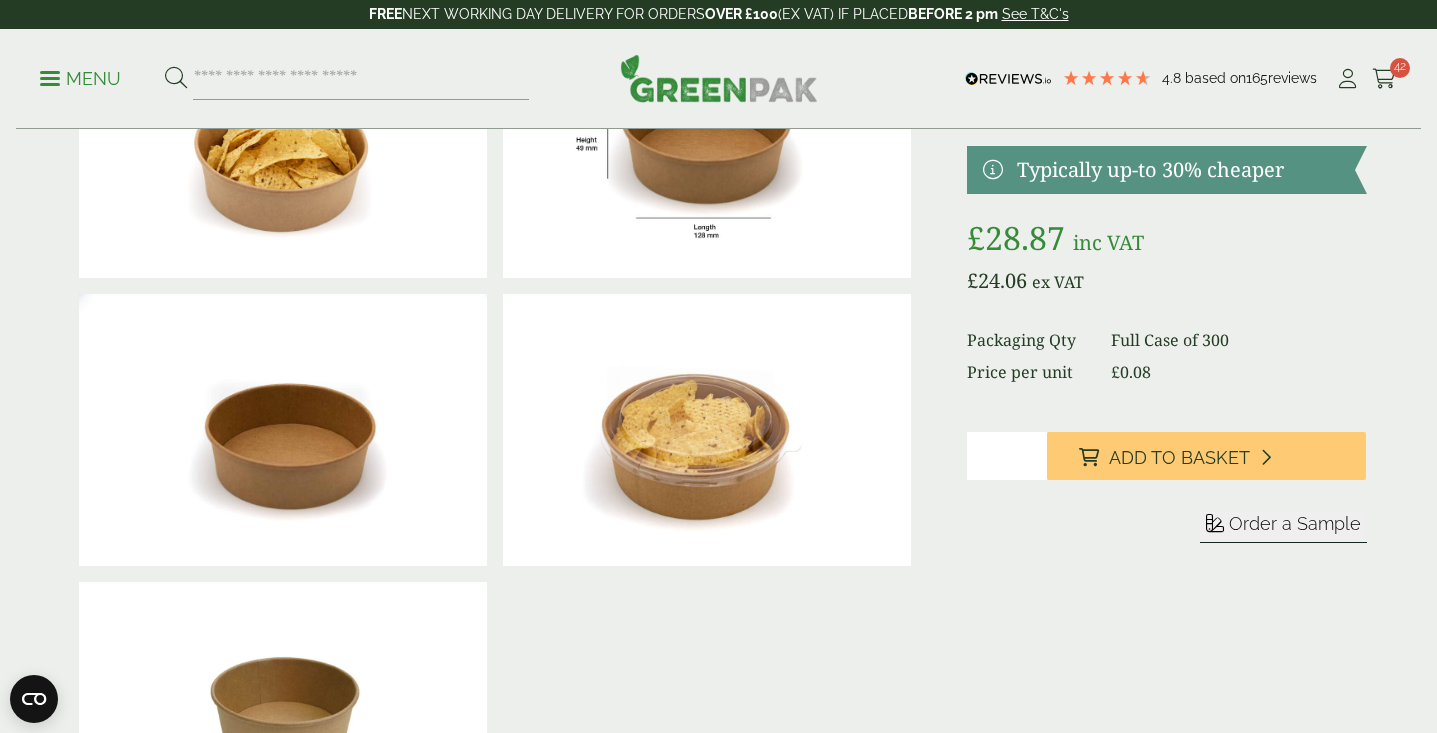 scroll, scrollTop: 0, scrollLeft: 0, axis: both 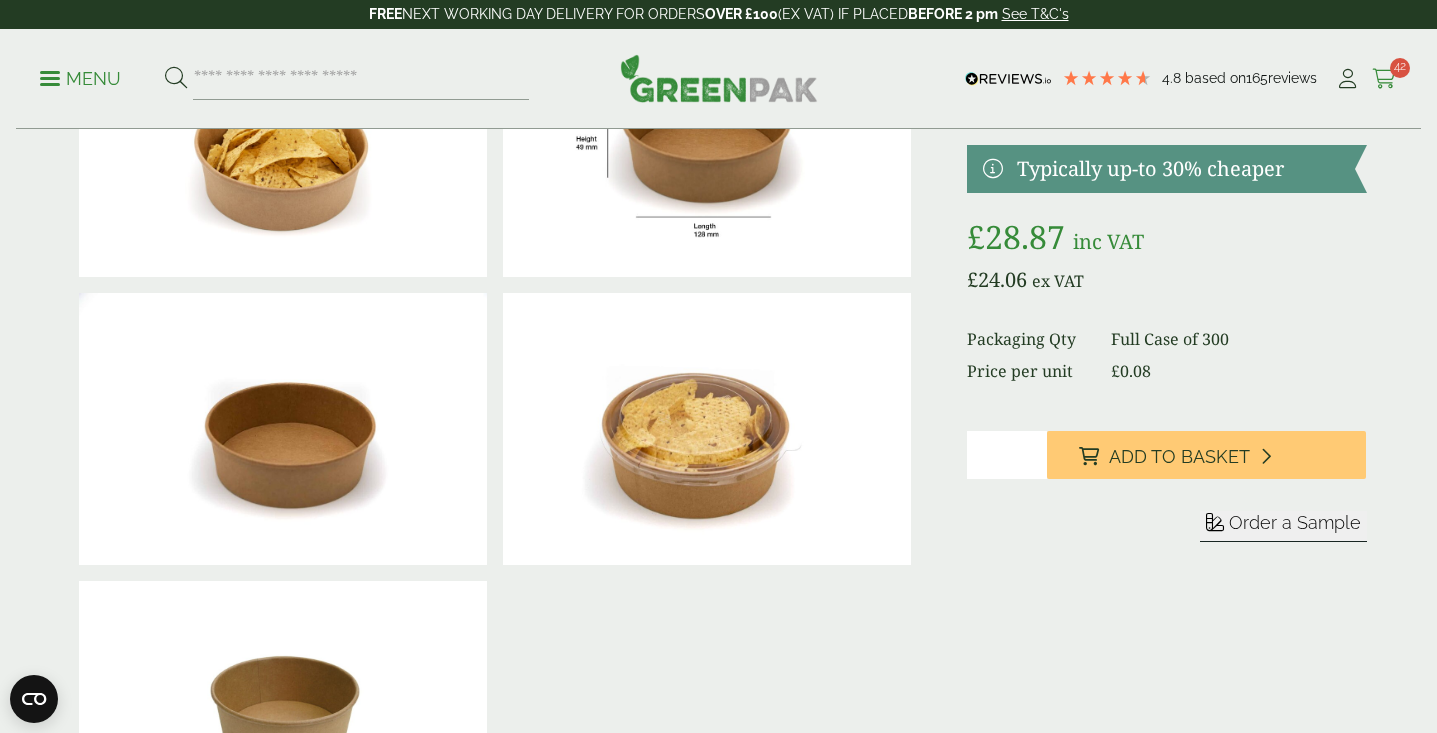 click on "Cart
42" at bounding box center [1384, 79] 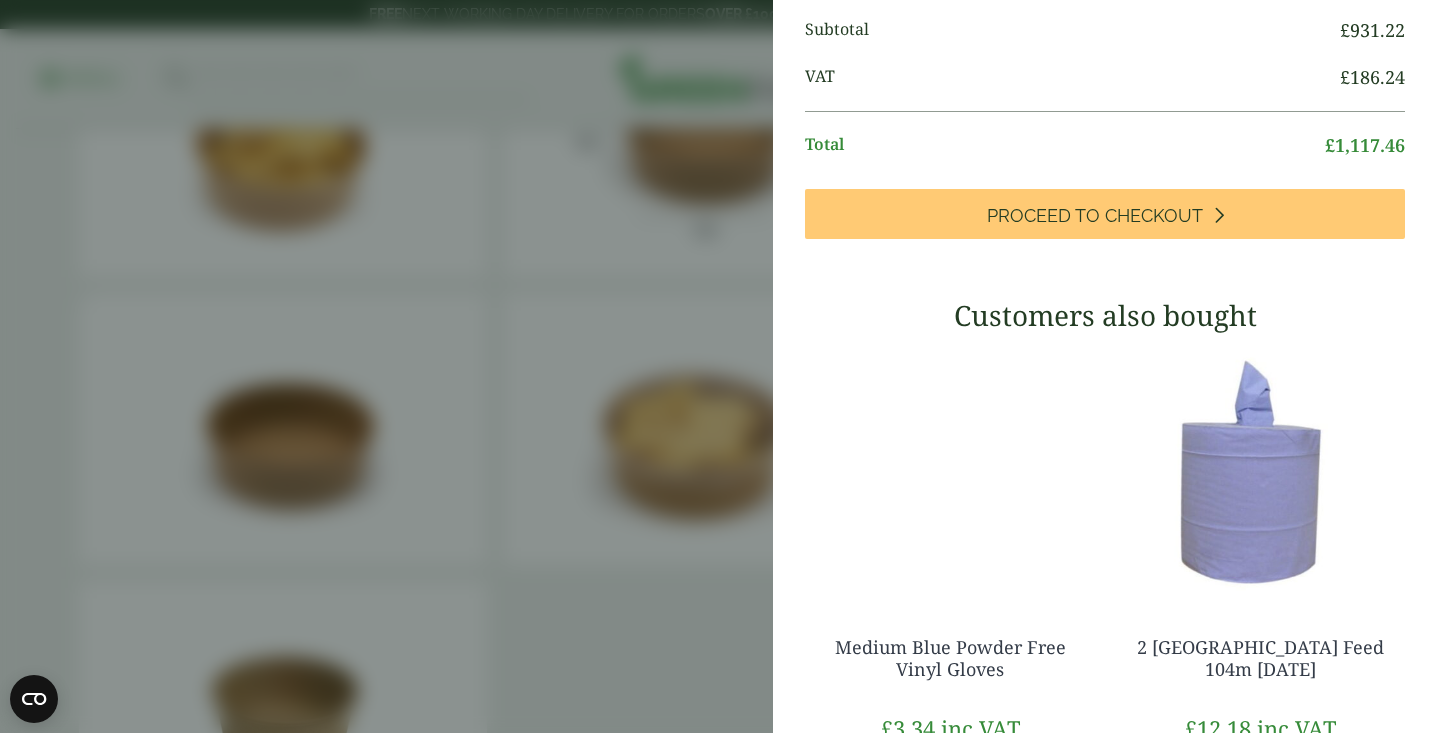 scroll, scrollTop: 1545, scrollLeft: 0, axis: vertical 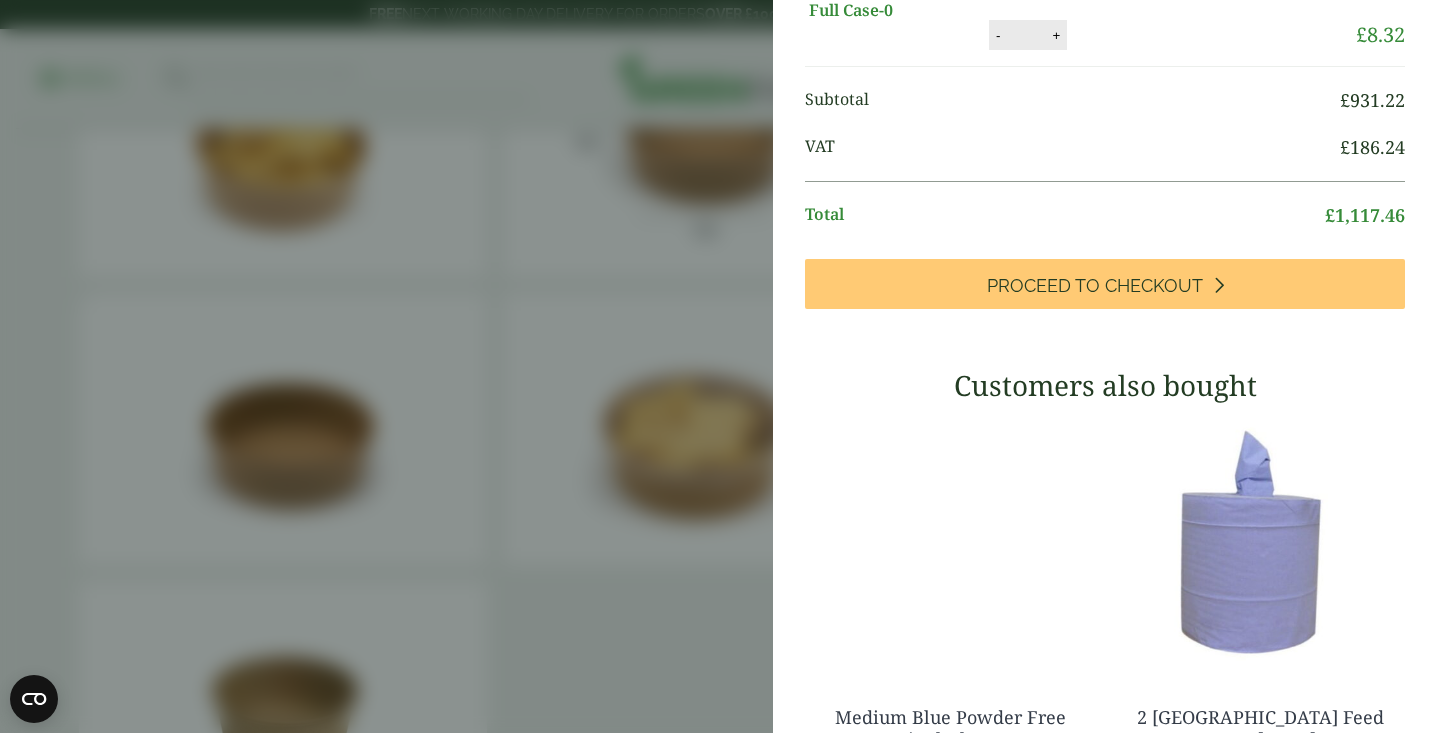 click on "Clear Domed Lid - Fits 500ml & 750ml - Full Case" at bounding box center (1161, -289) 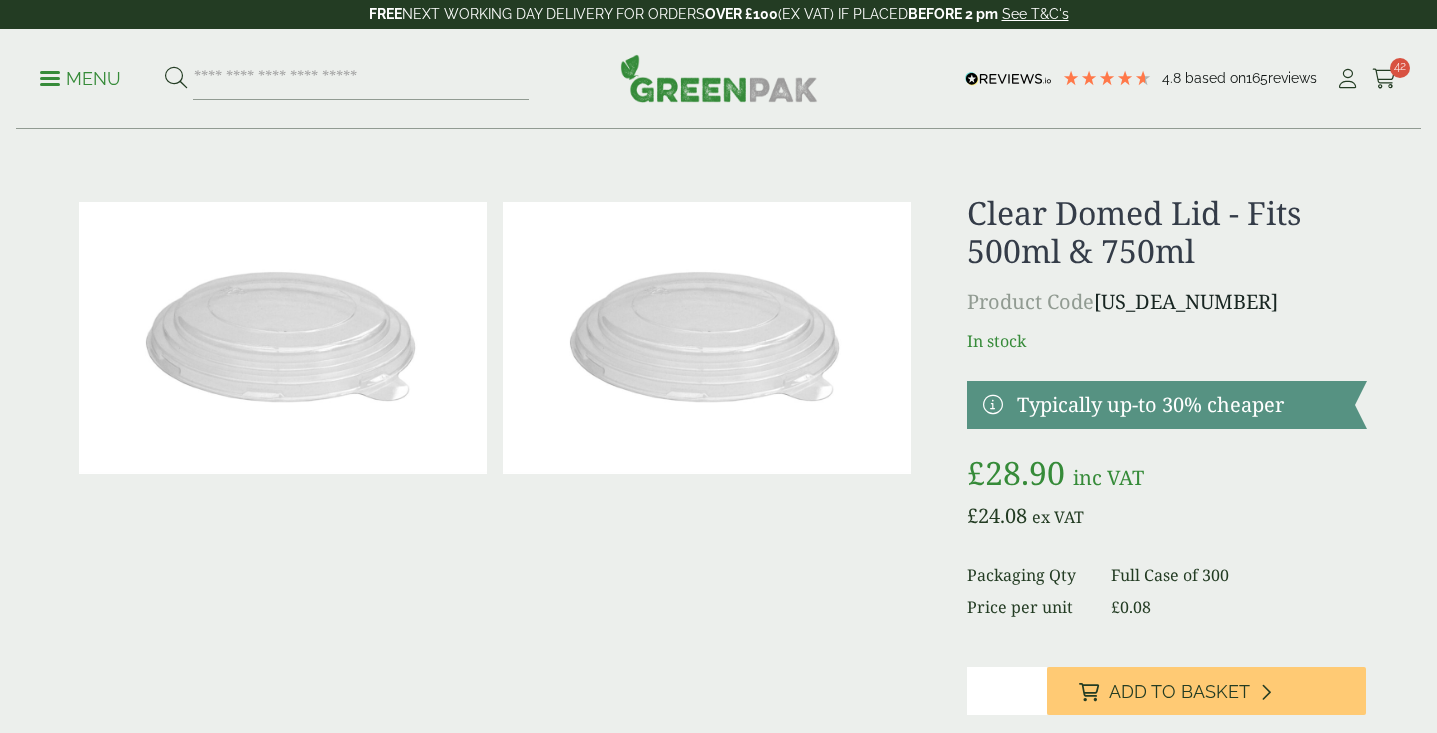 scroll, scrollTop: 0, scrollLeft: 0, axis: both 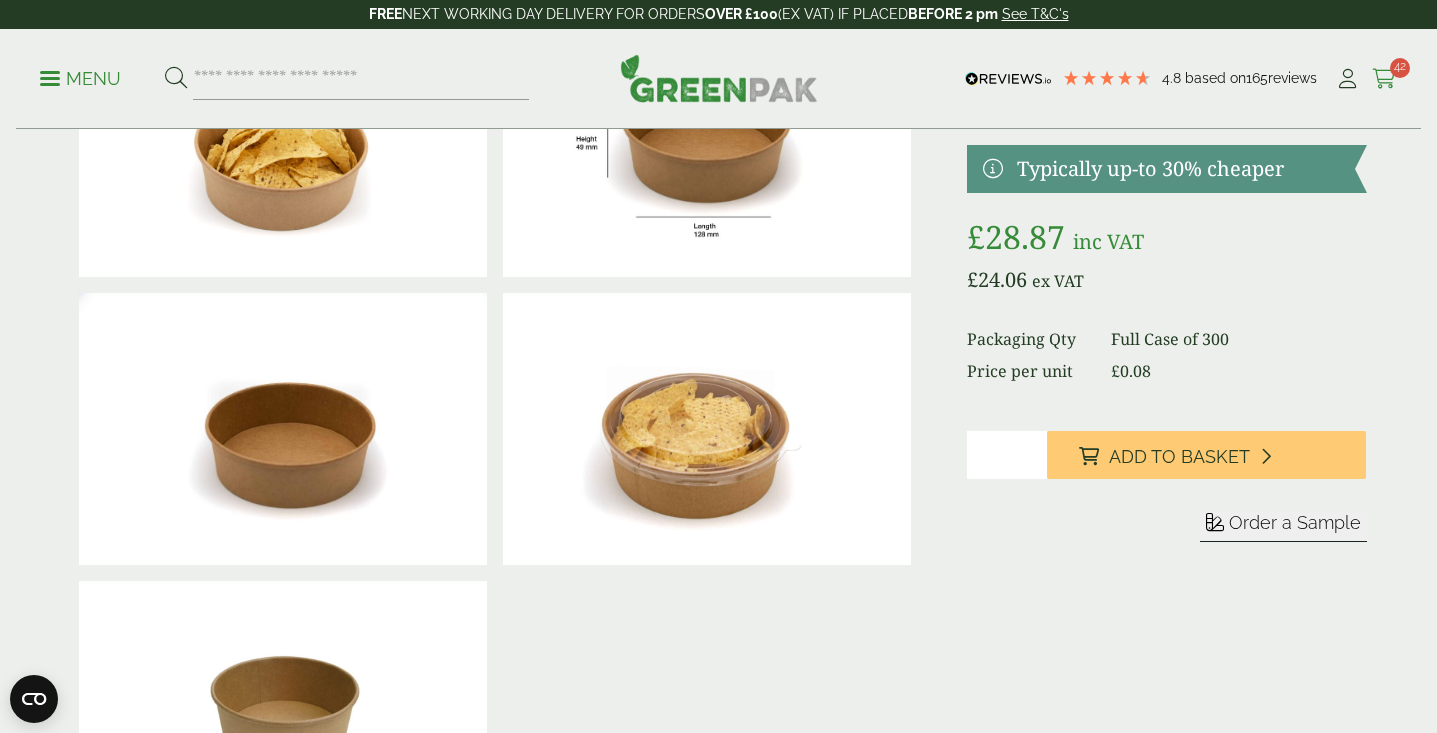 click at bounding box center (1384, 79) 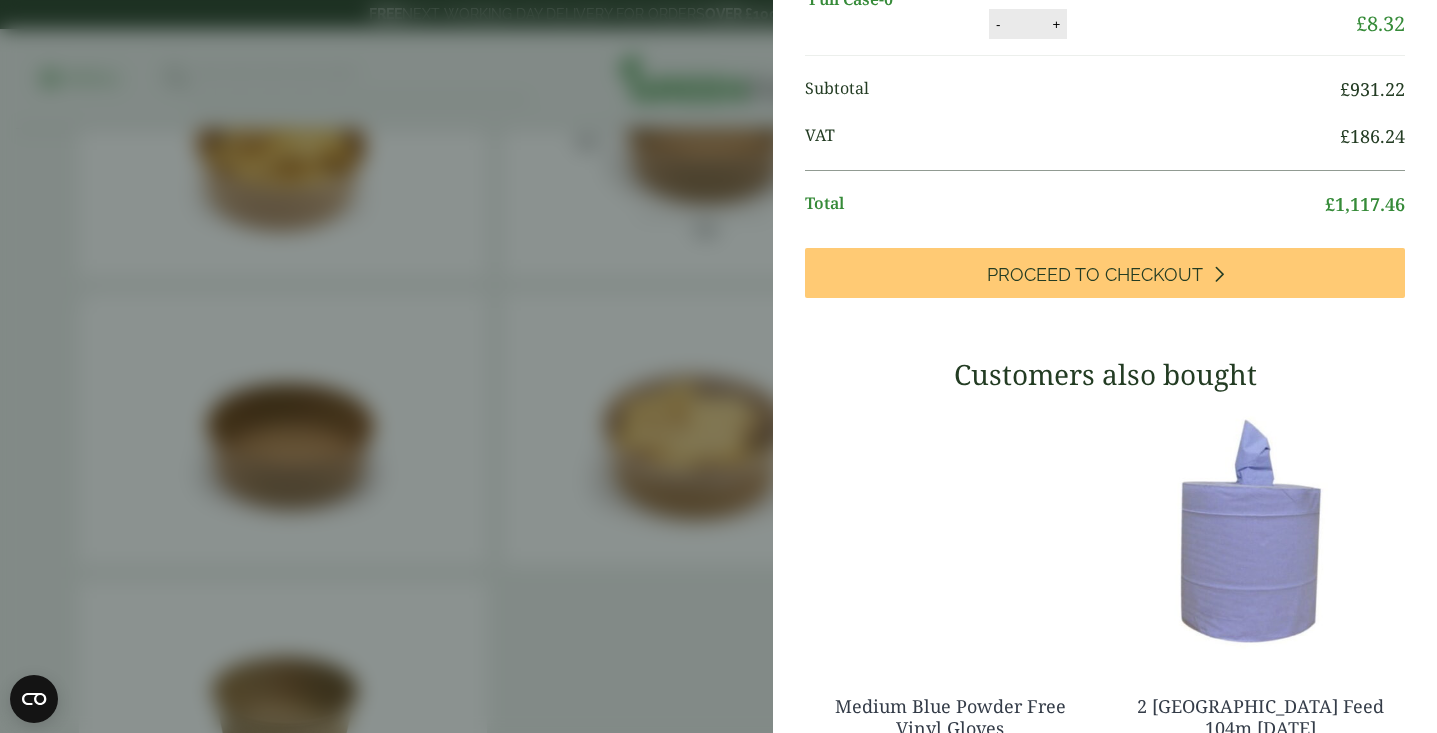 scroll, scrollTop: 1559, scrollLeft: 0, axis: vertical 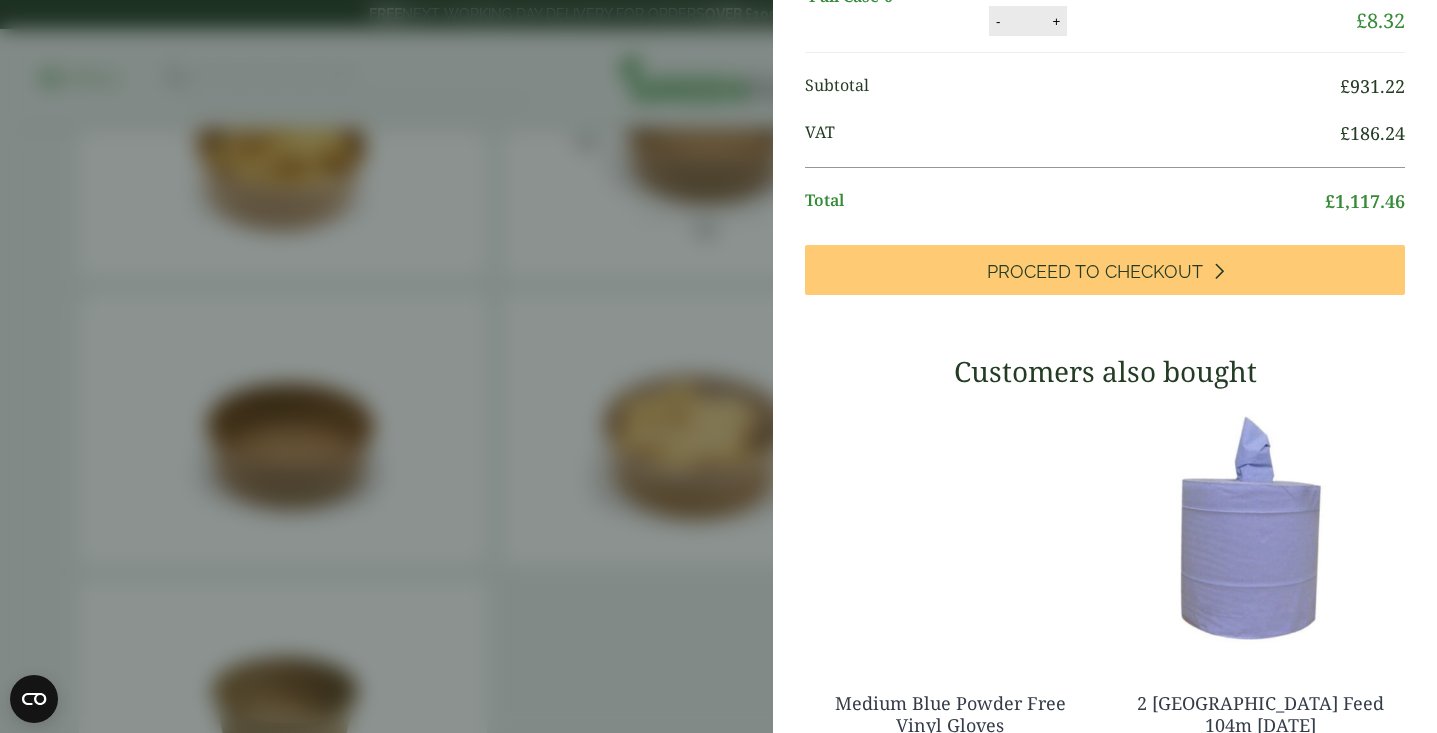 click on "Medium Kraft SOS Paper Carrier Bag - Full Case" at bounding box center [1167, -170] 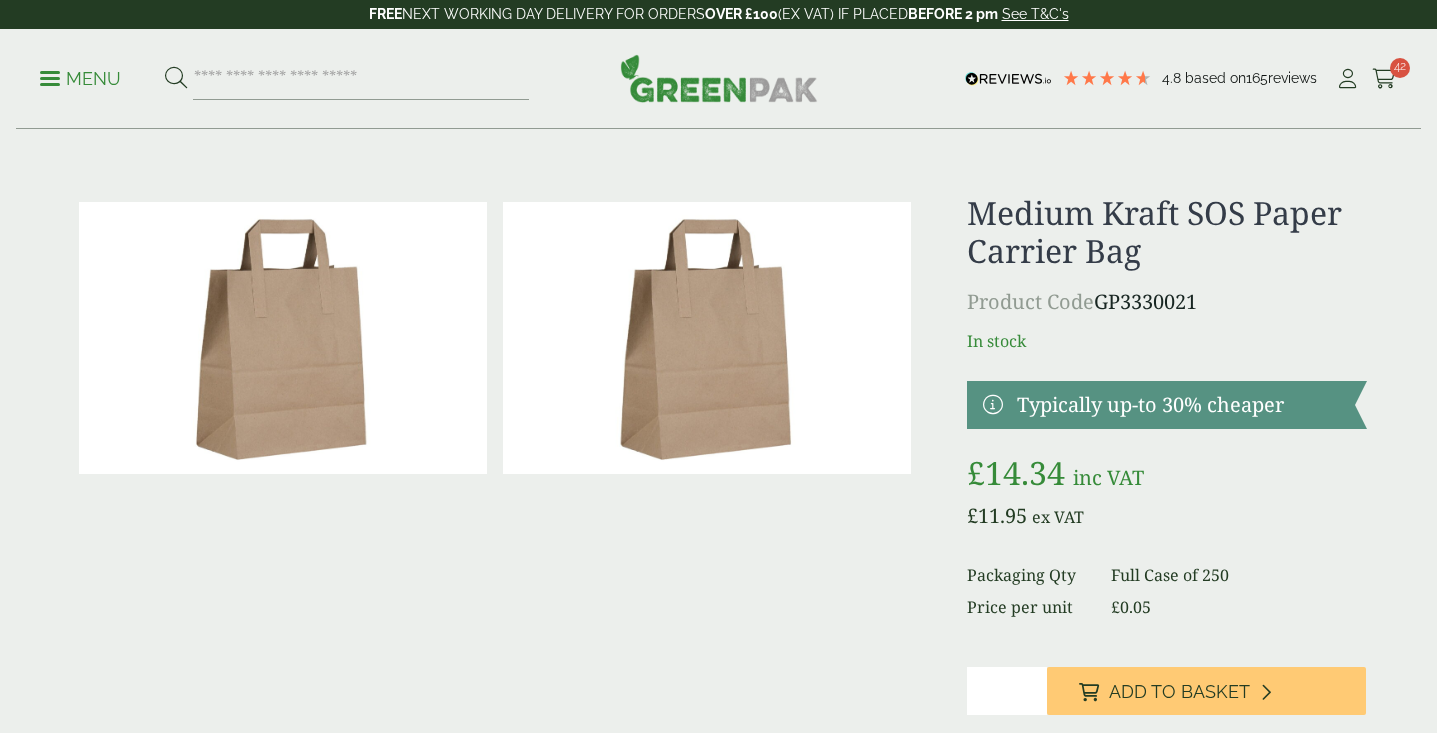 scroll, scrollTop: 0, scrollLeft: 0, axis: both 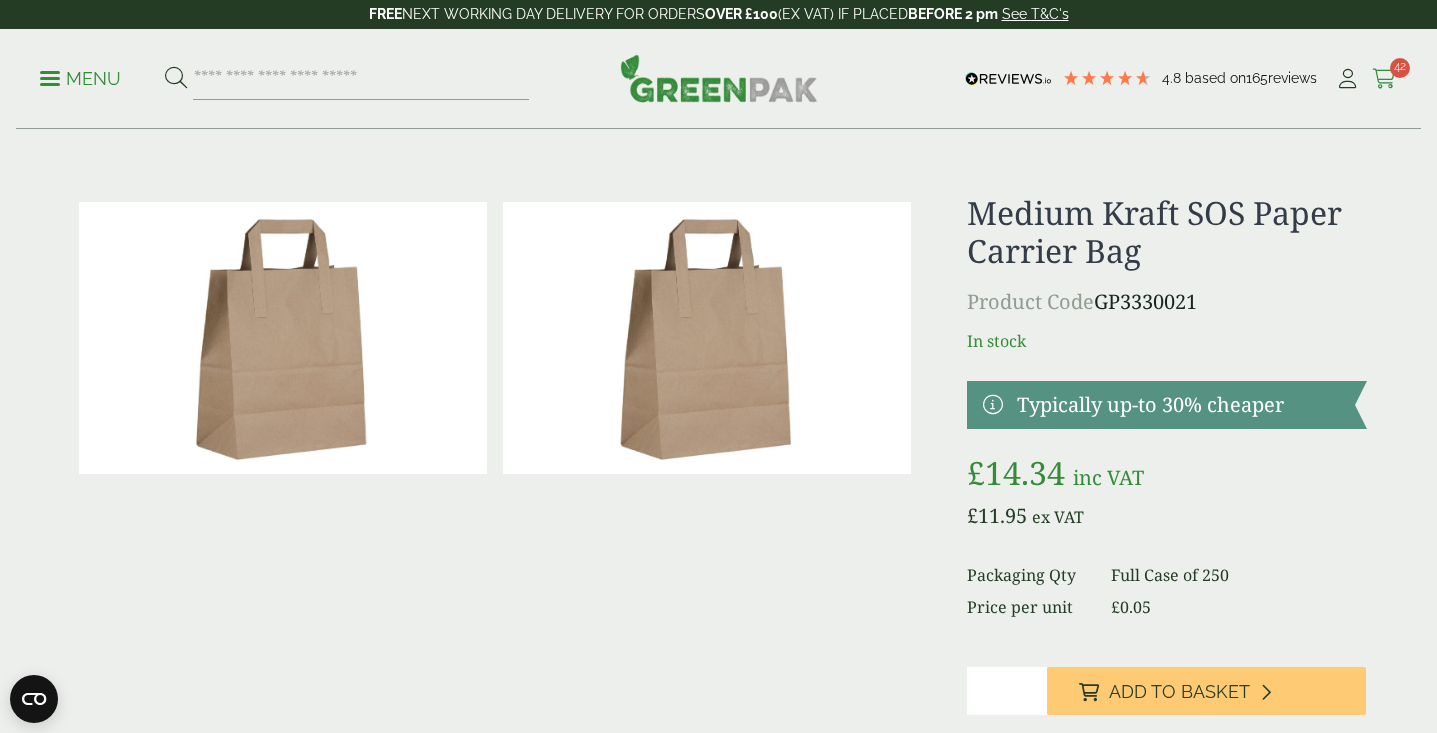 click at bounding box center [1384, 79] 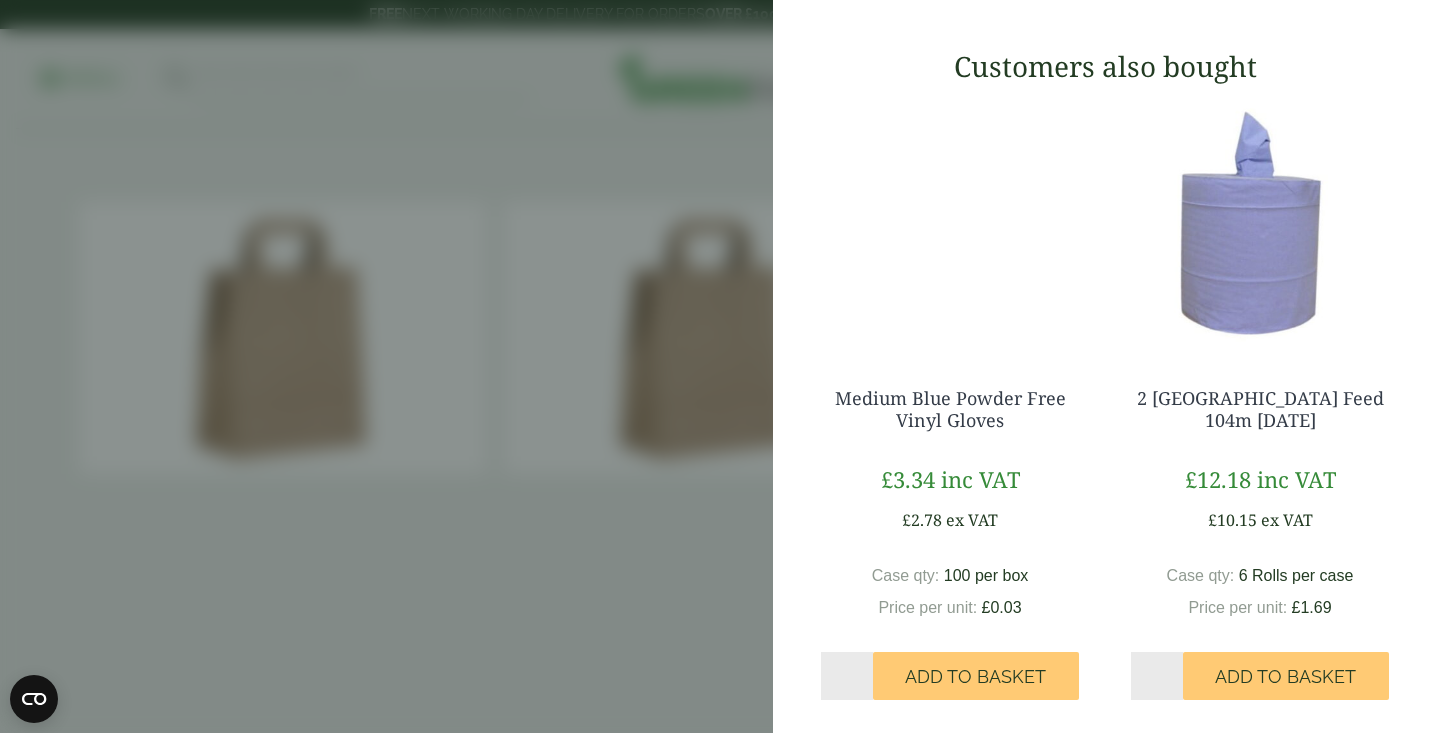 scroll, scrollTop: 1865, scrollLeft: 0, axis: vertical 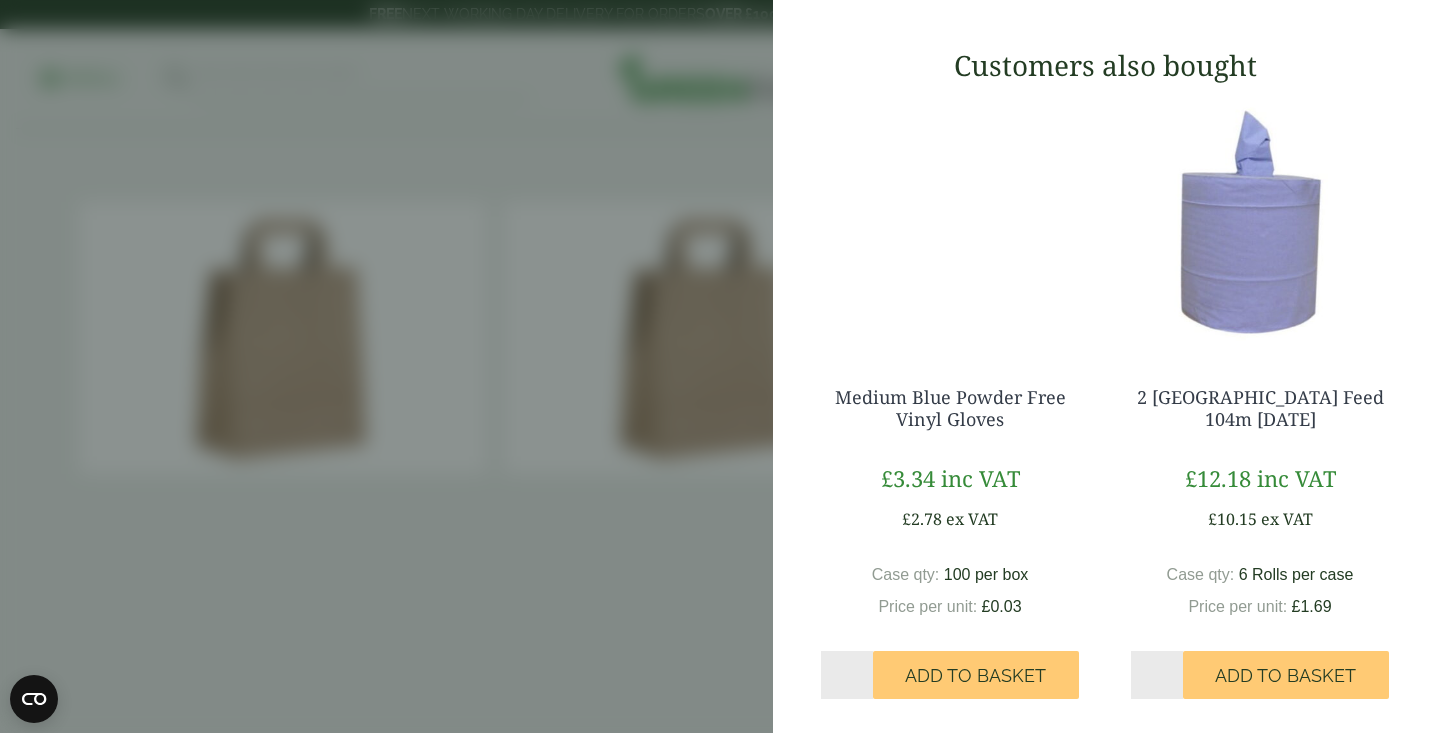 click on "8" Lime Green & White Paper Straws - 6mm - Full Case" at bounding box center [1172, -343] 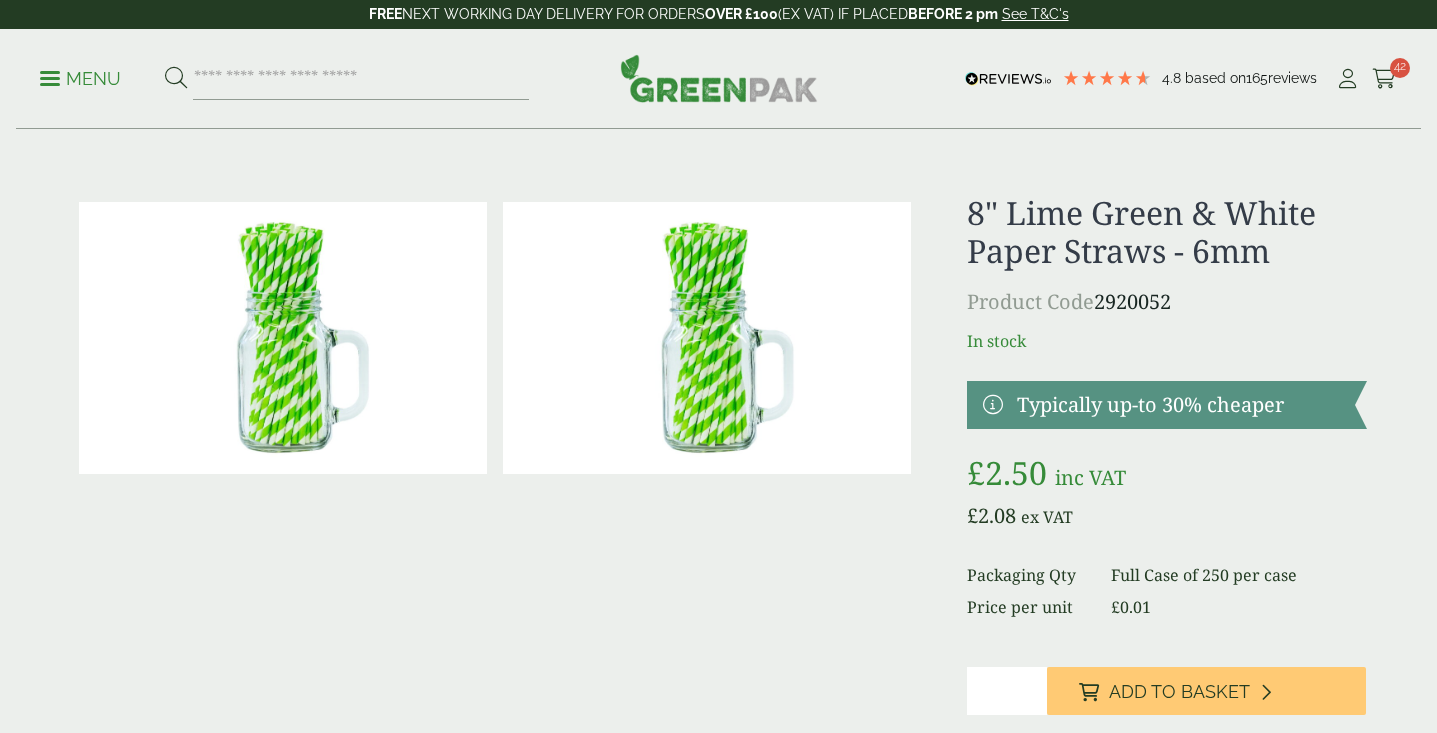 scroll, scrollTop: 36, scrollLeft: 0, axis: vertical 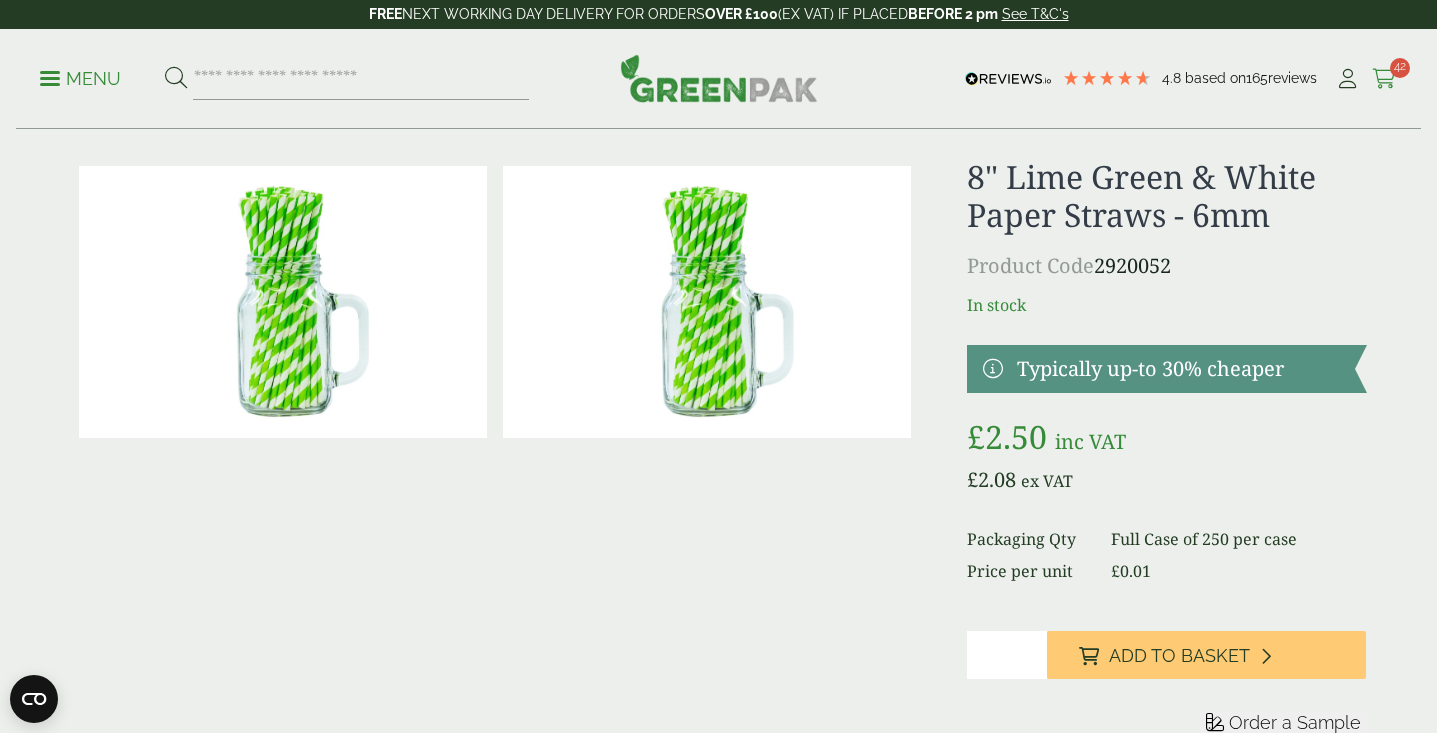 click at bounding box center (1384, 79) 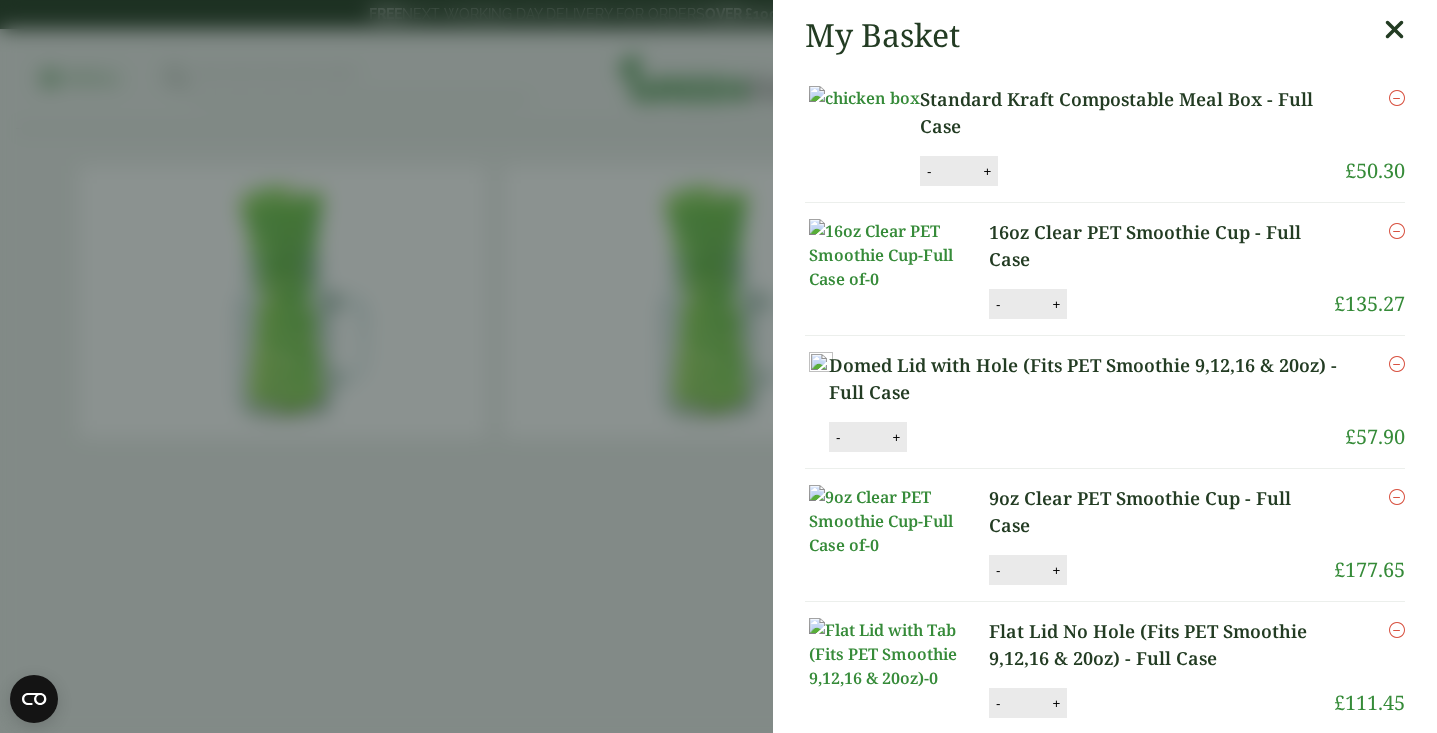 scroll, scrollTop: -1, scrollLeft: 0, axis: vertical 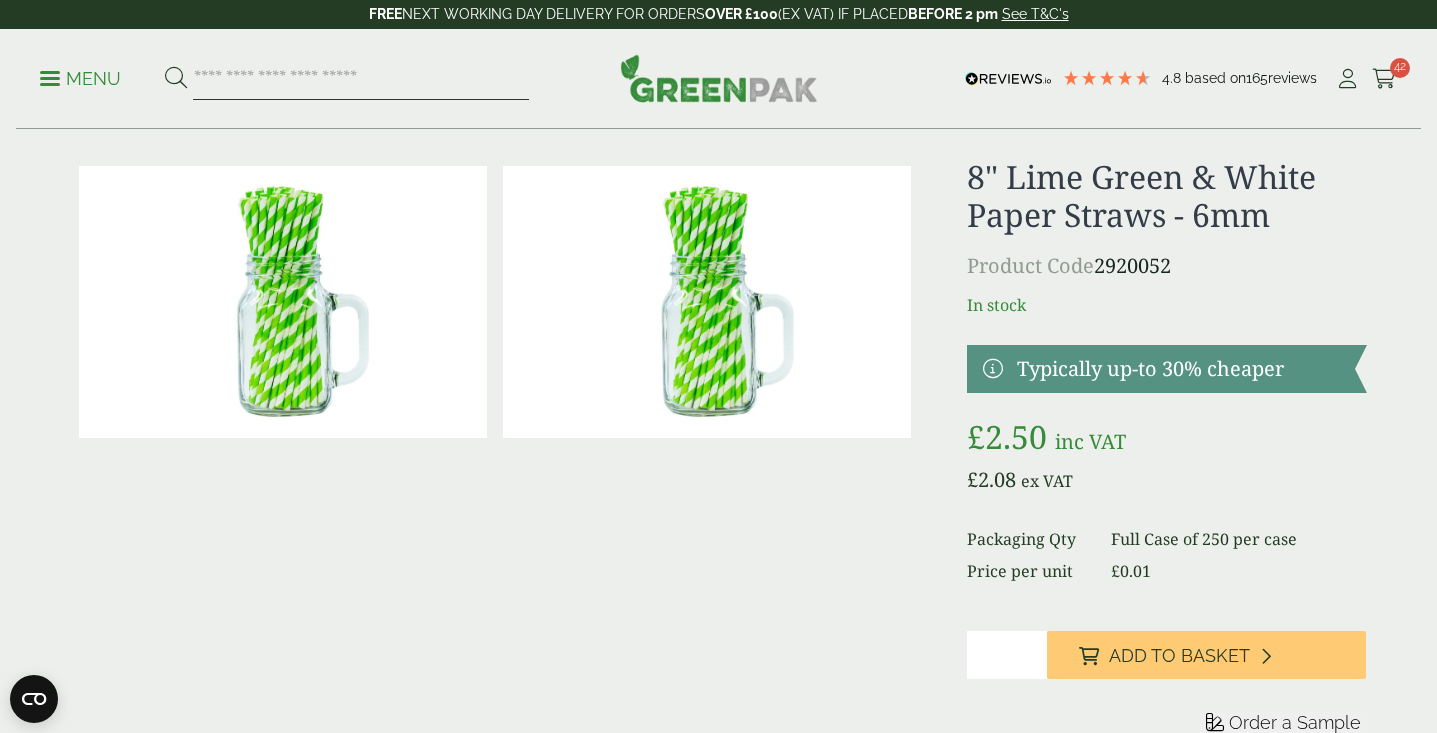 click at bounding box center [361, 79] 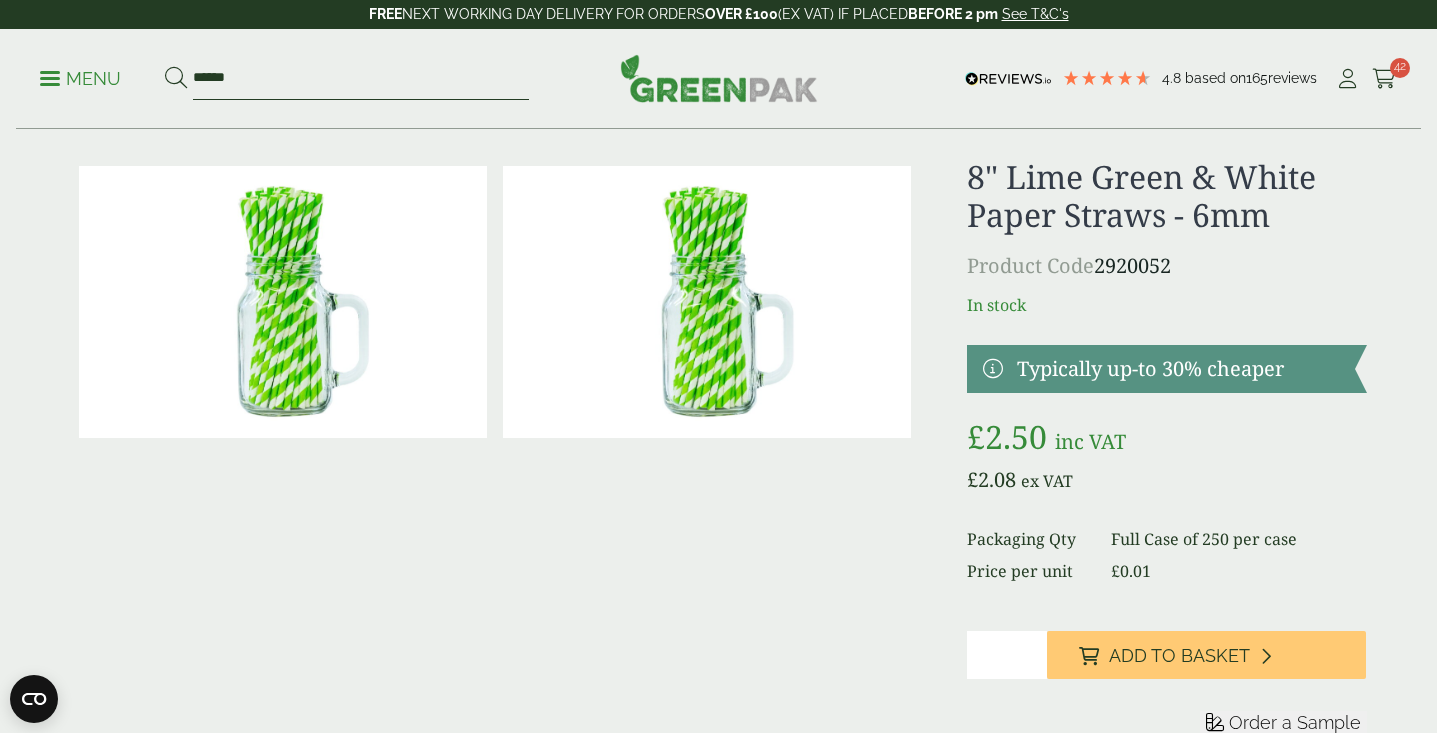 type on "******" 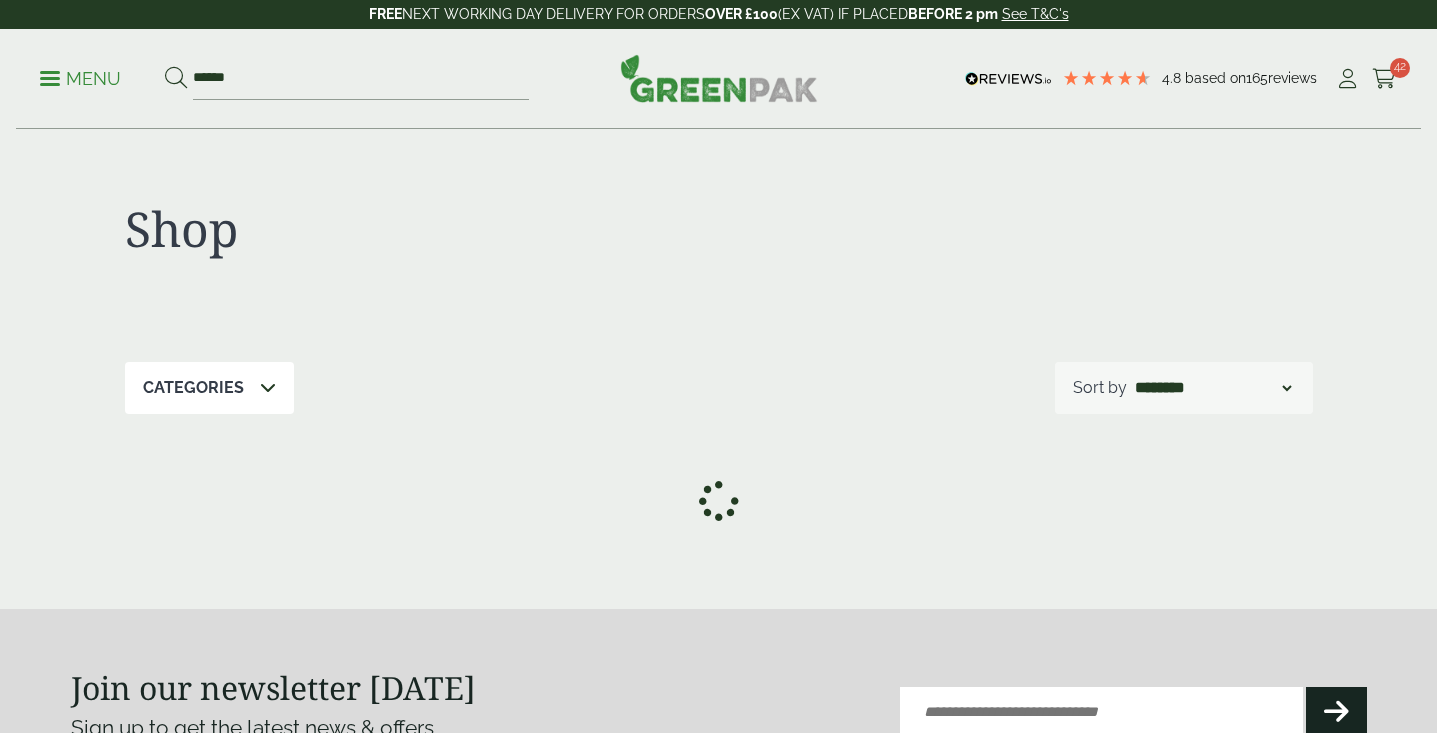 scroll, scrollTop: 0, scrollLeft: 0, axis: both 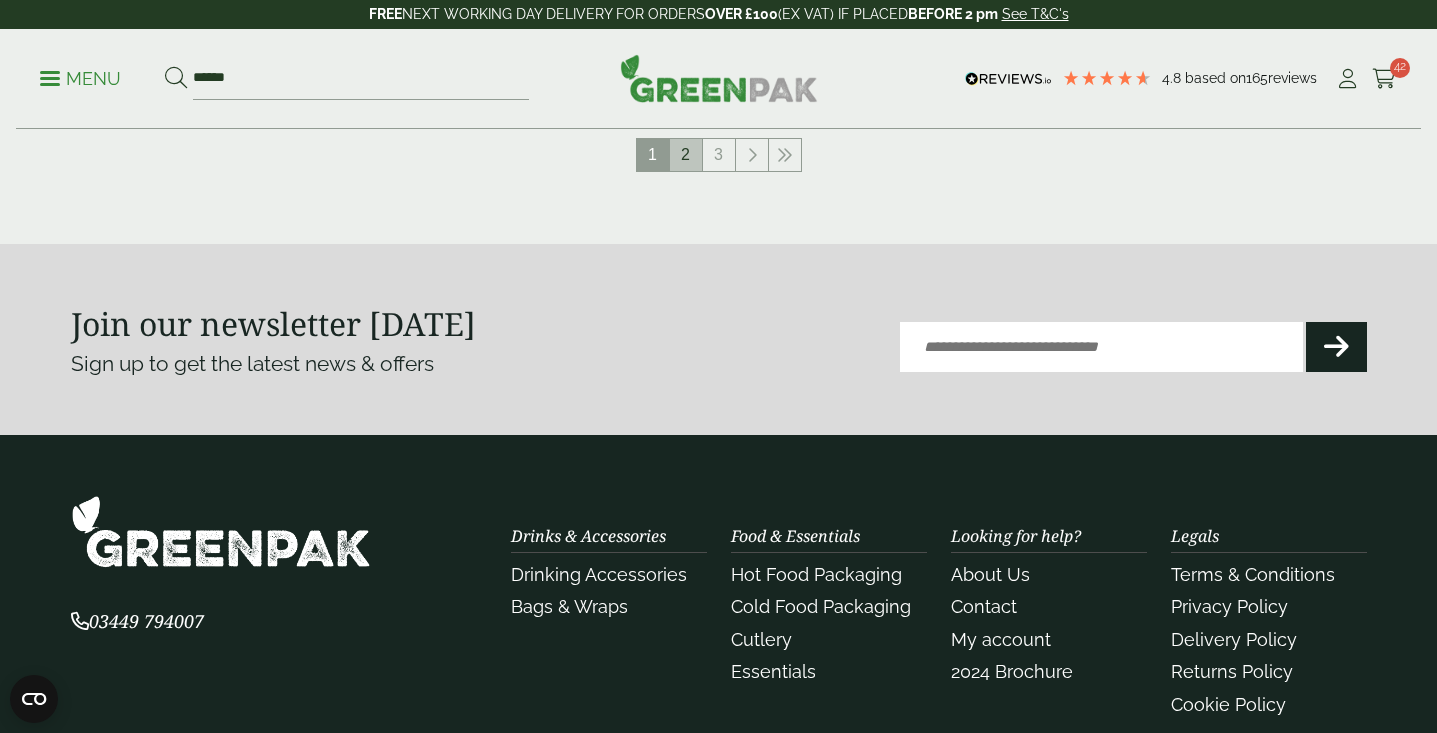 click on "2" at bounding box center [686, 155] 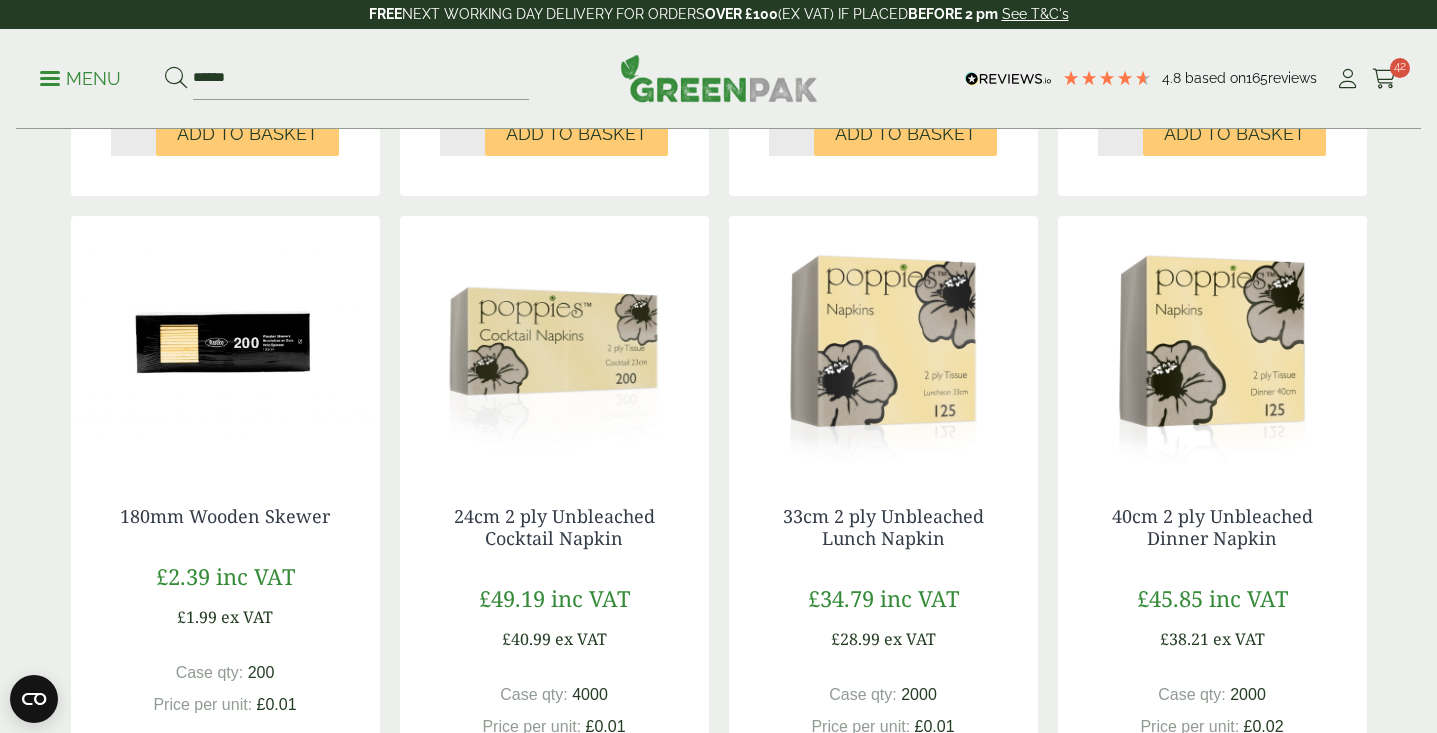 scroll, scrollTop: 934, scrollLeft: 0, axis: vertical 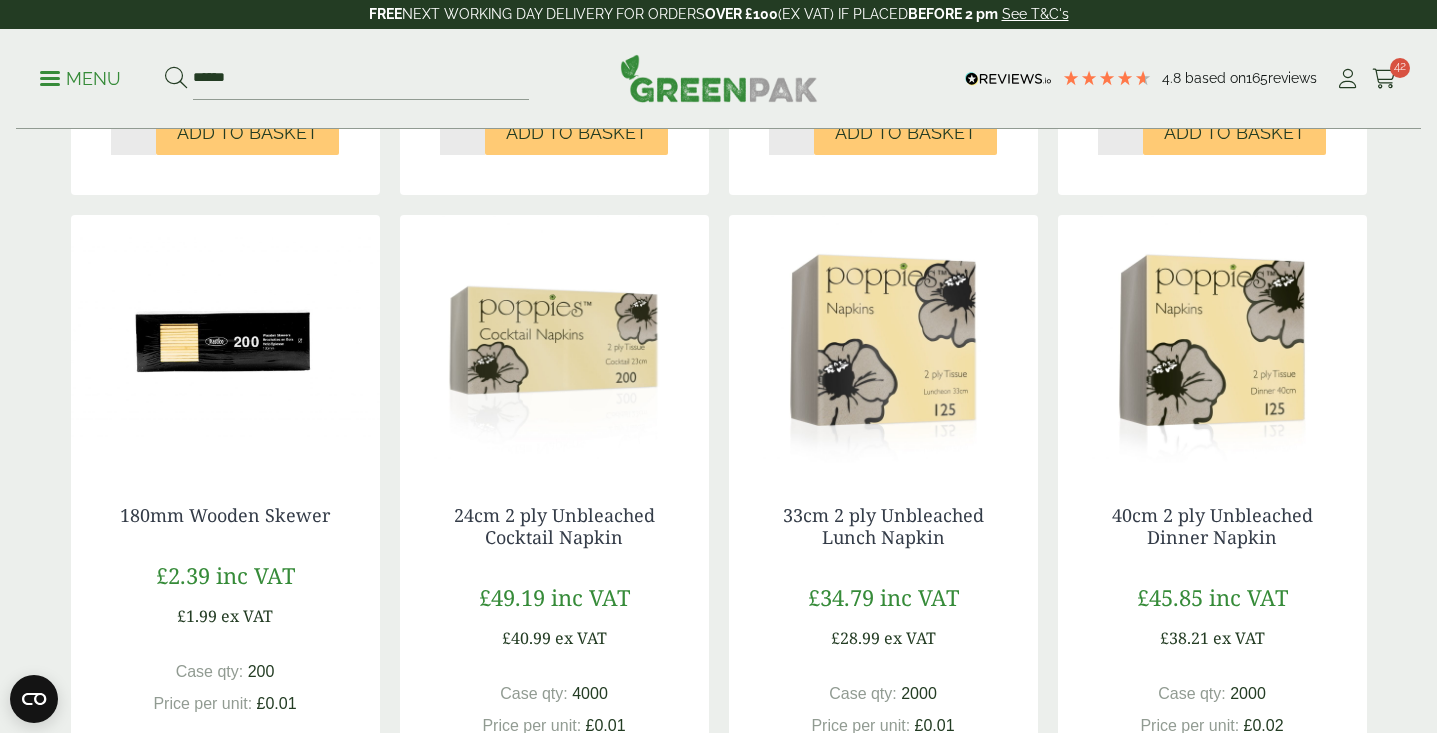 click at bounding box center (554, 340) 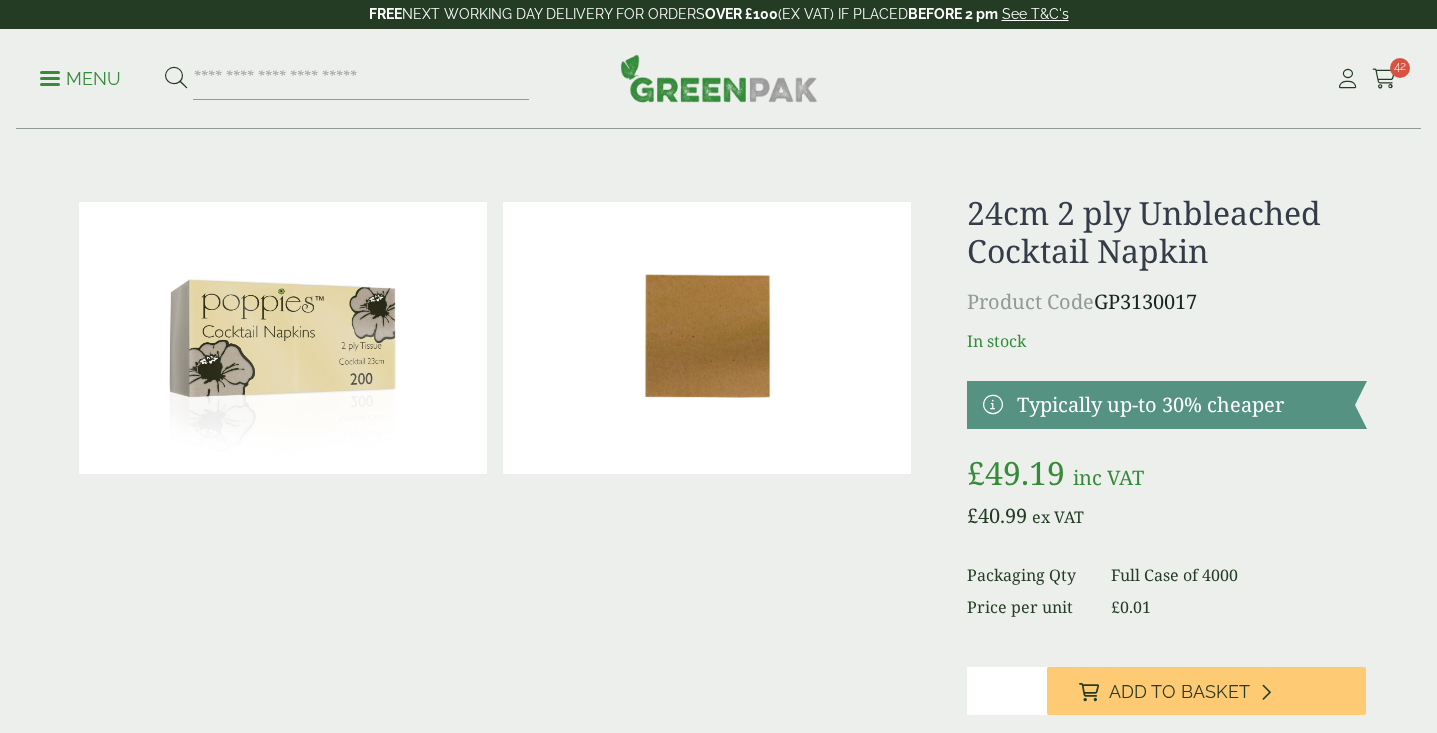 scroll, scrollTop: 0, scrollLeft: 0, axis: both 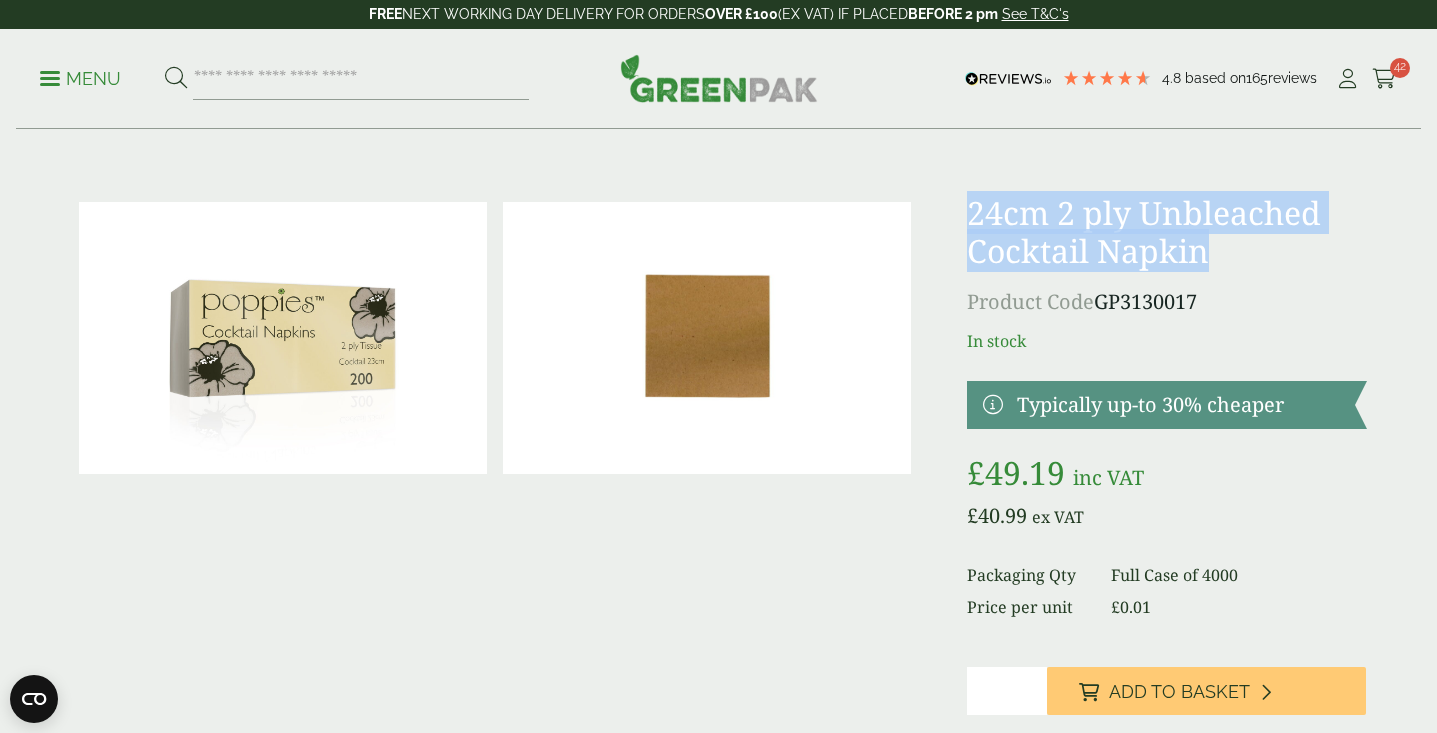 drag, startPoint x: 973, startPoint y: 207, endPoint x: 1201, endPoint y: 255, distance: 232.99785 